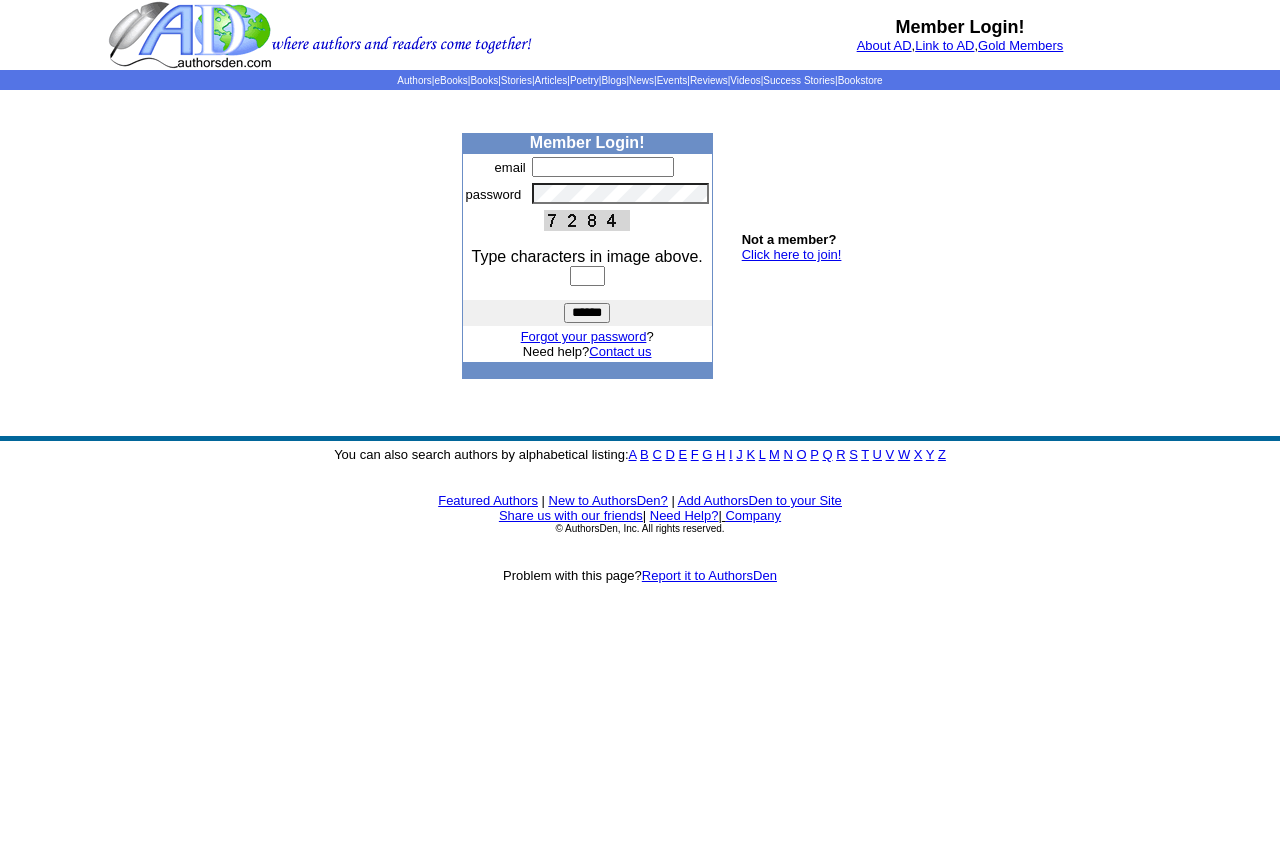 scroll, scrollTop: 0, scrollLeft: 0, axis: both 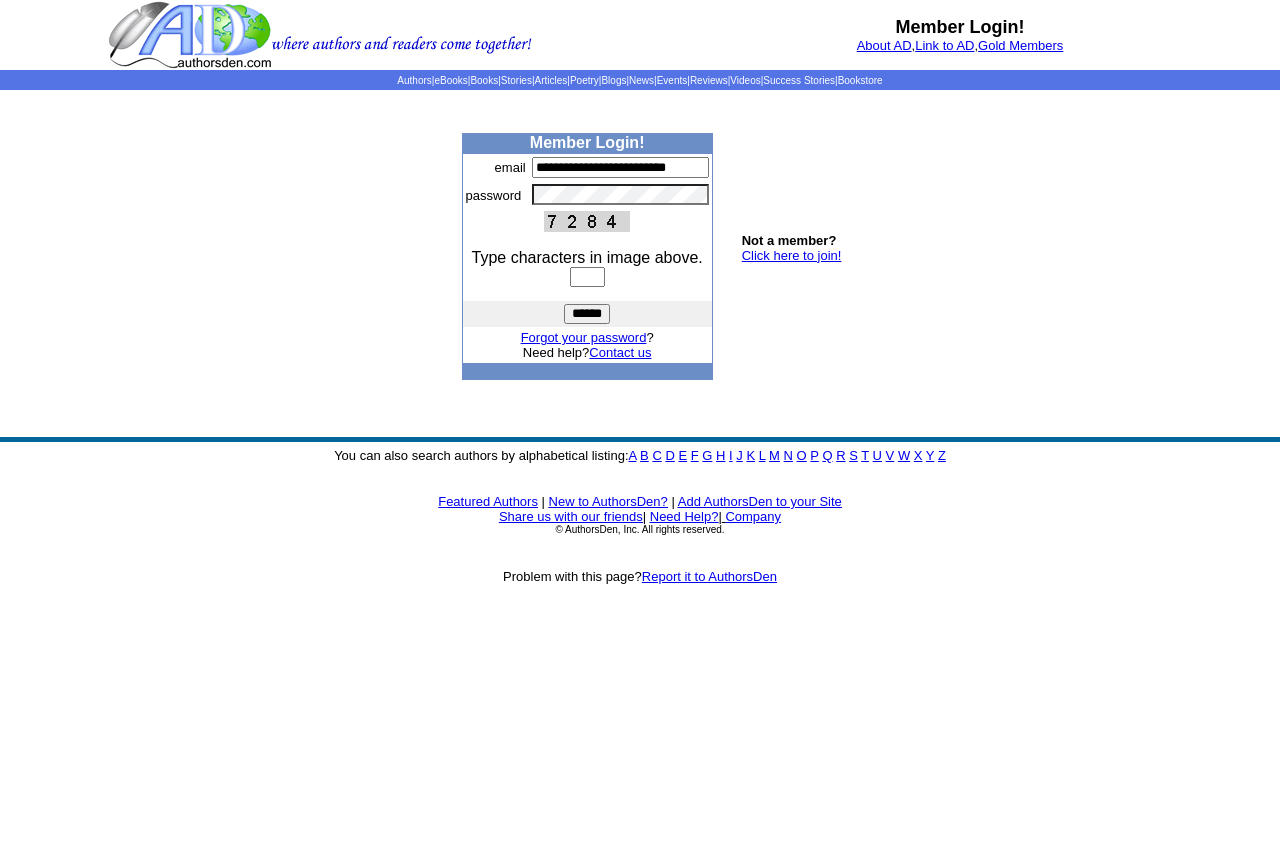 type on "**********" 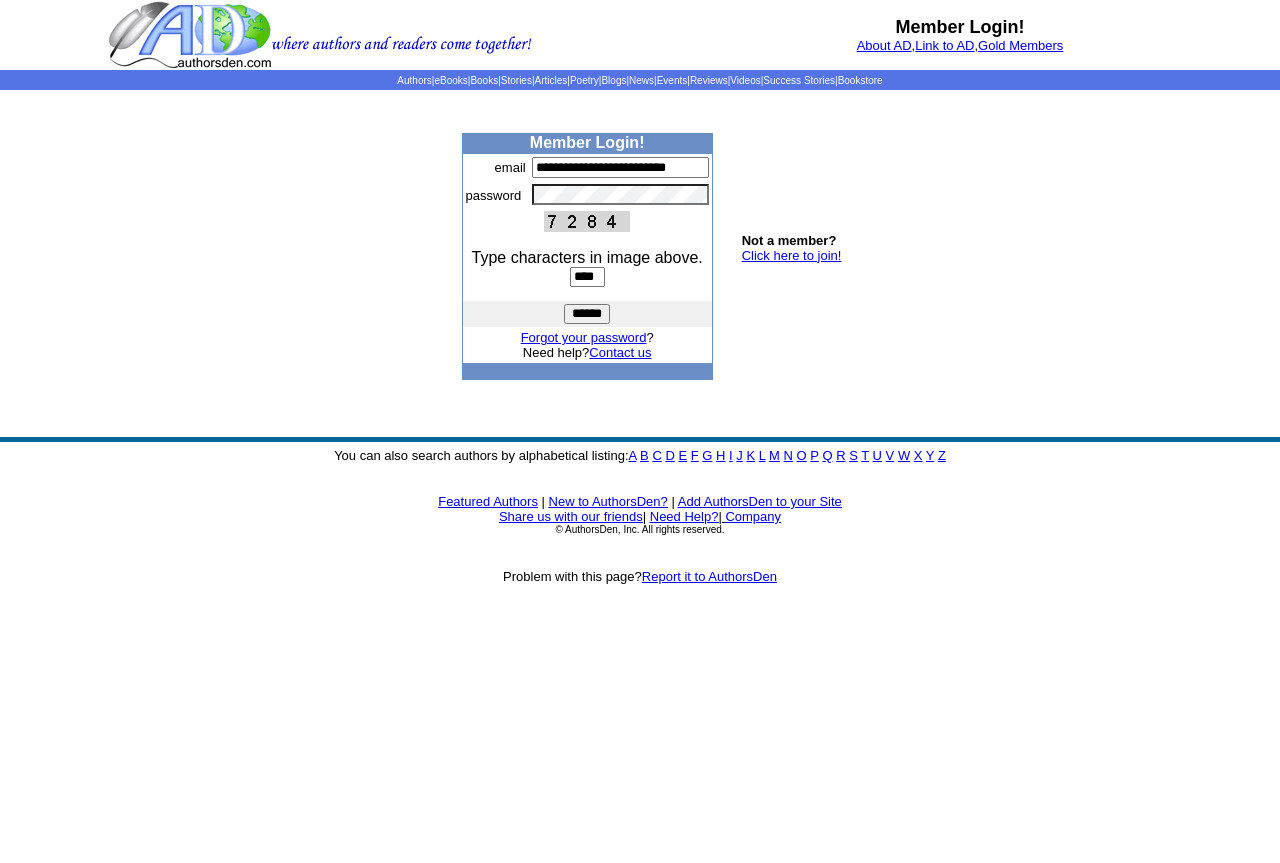 type on "****" 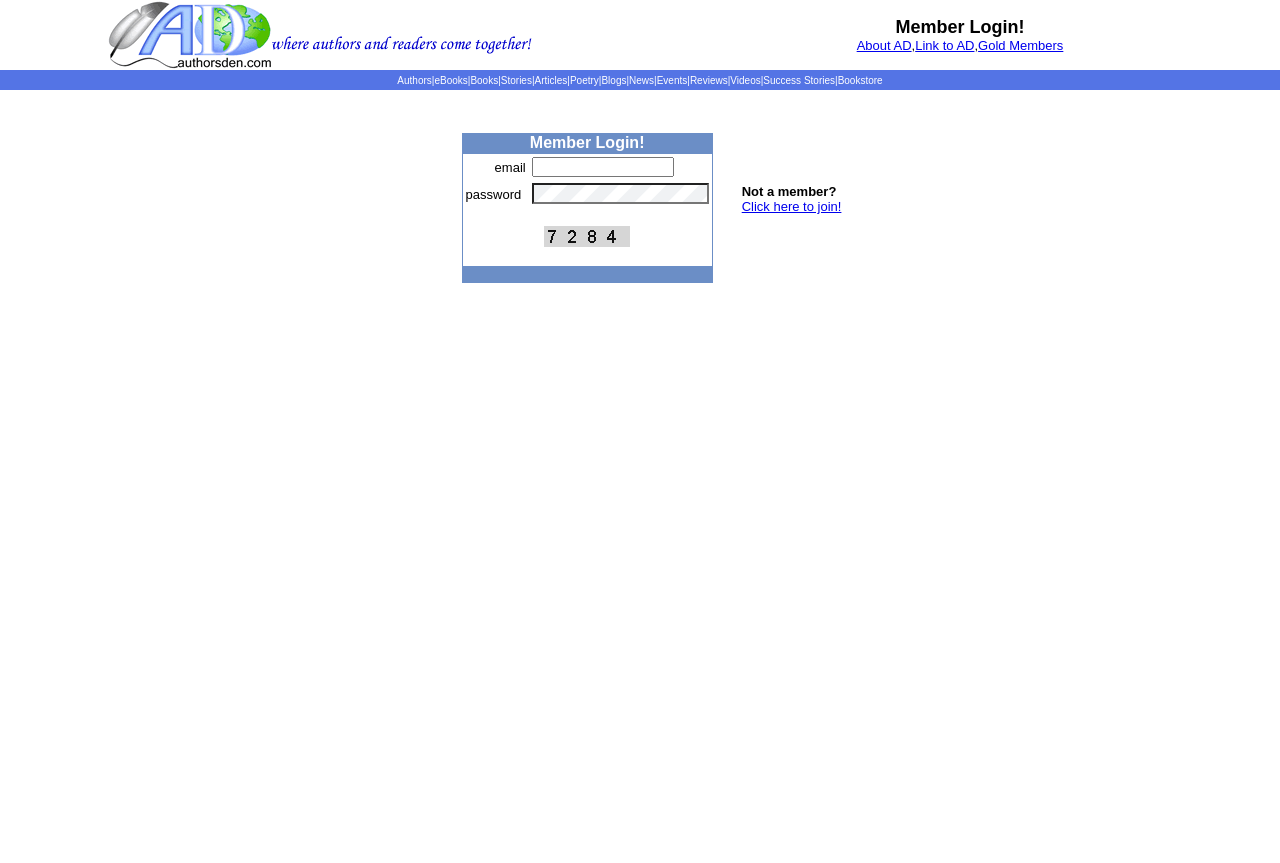 scroll, scrollTop: 0, scrollLeft: 0, axis: both 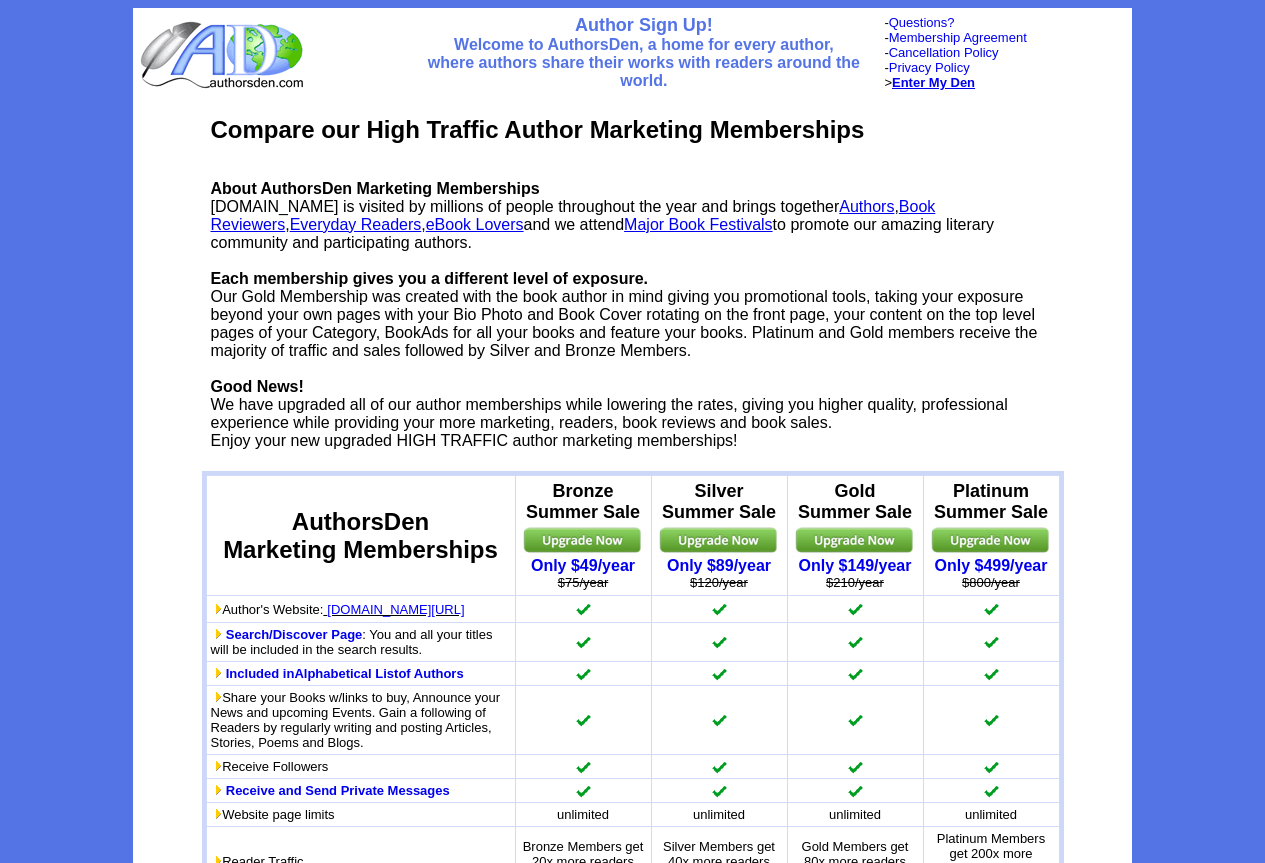 click on "Enter My Den" at bounding box center [933, 82] 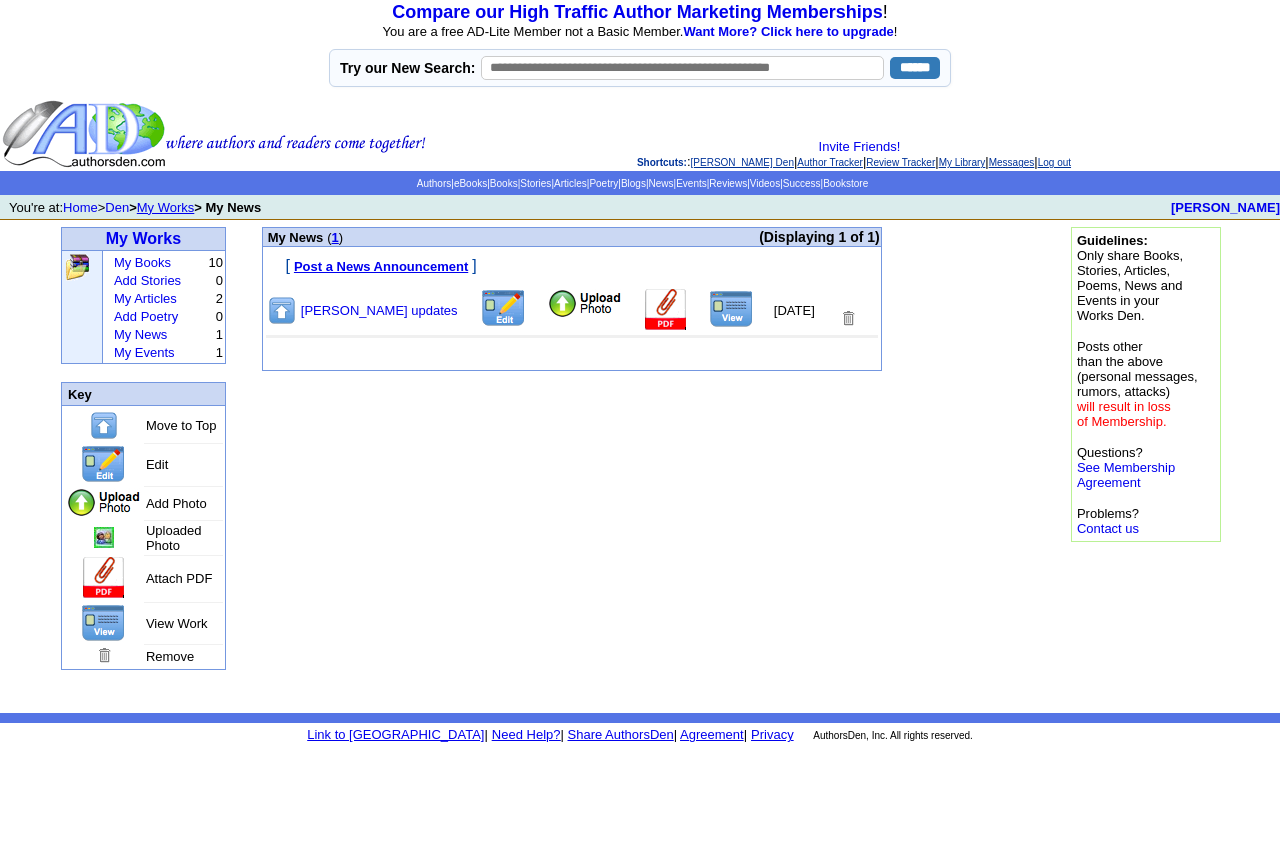 scroll, scrollTop: 0, scrollLeft: 0, axis: both 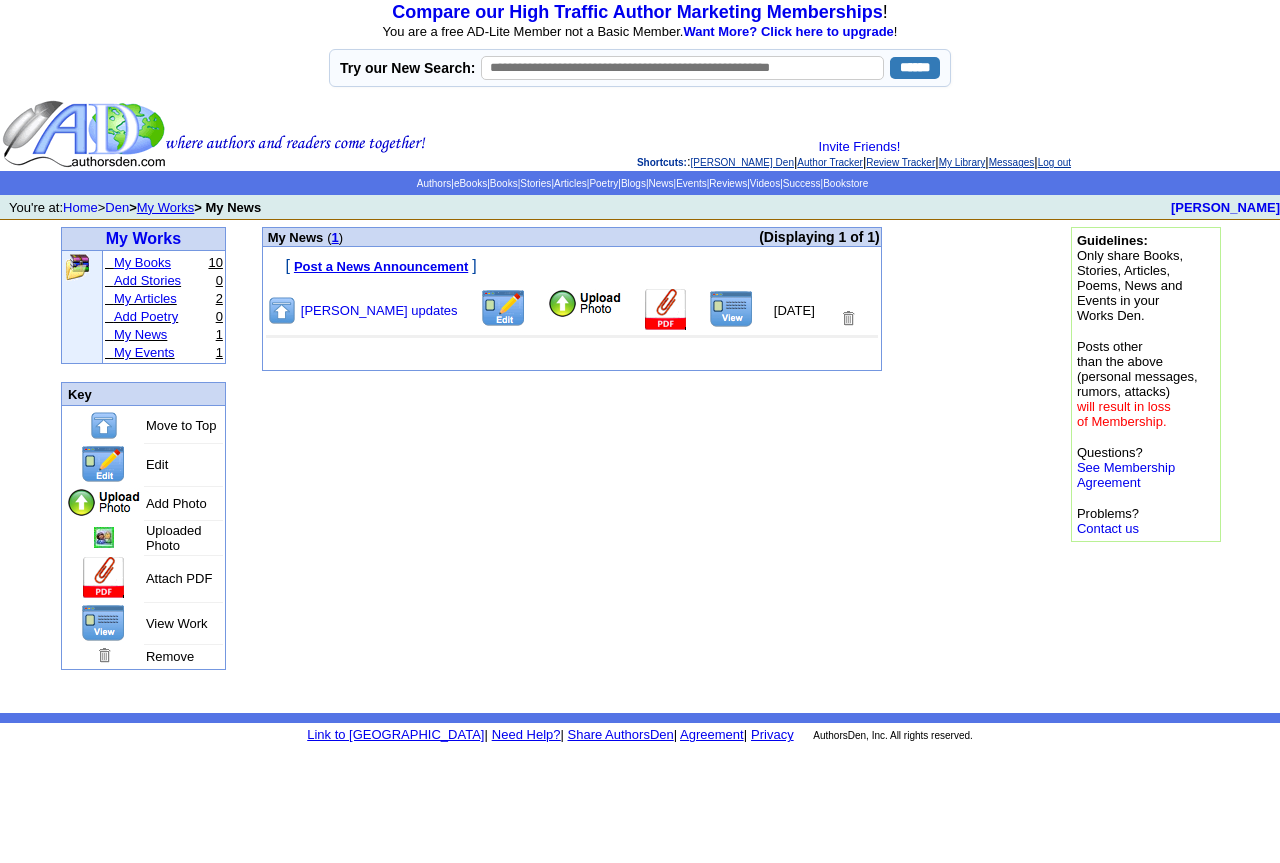 click on "My Books" at bounding box center [142, 262] 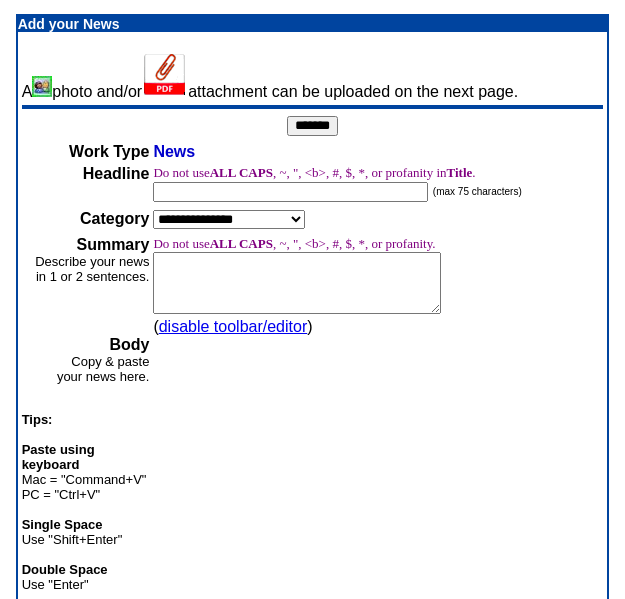 scroll, scrollTop: 0, scrollLeft: 0, axis: both 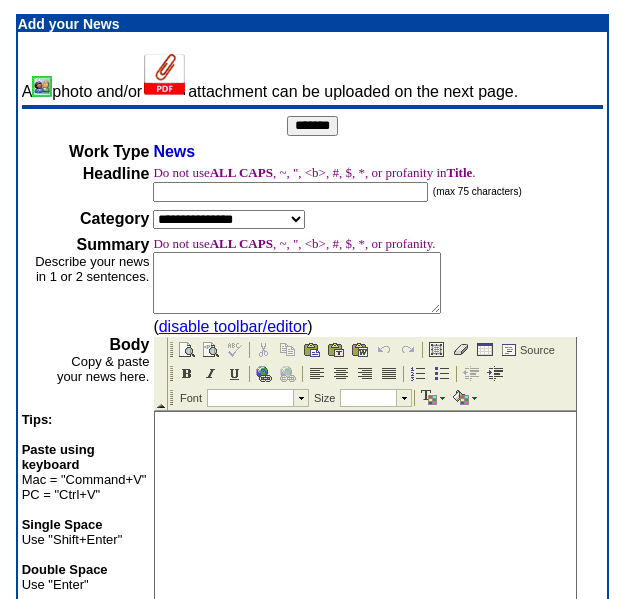 click at bounding box center (290, 192) 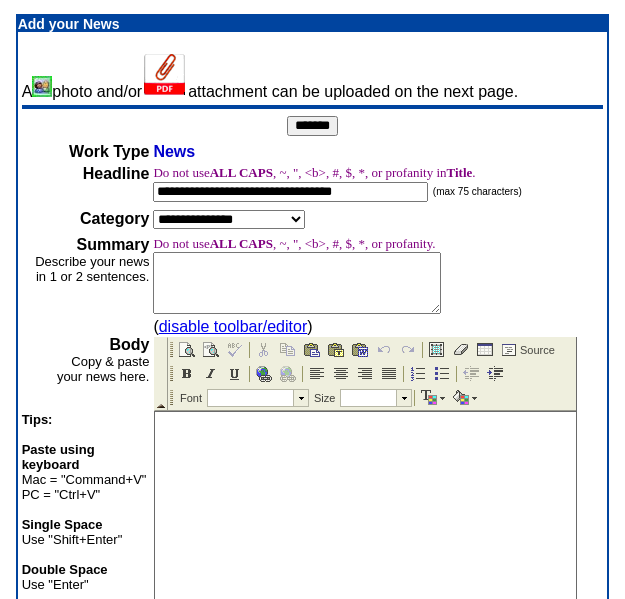 type on "**********" 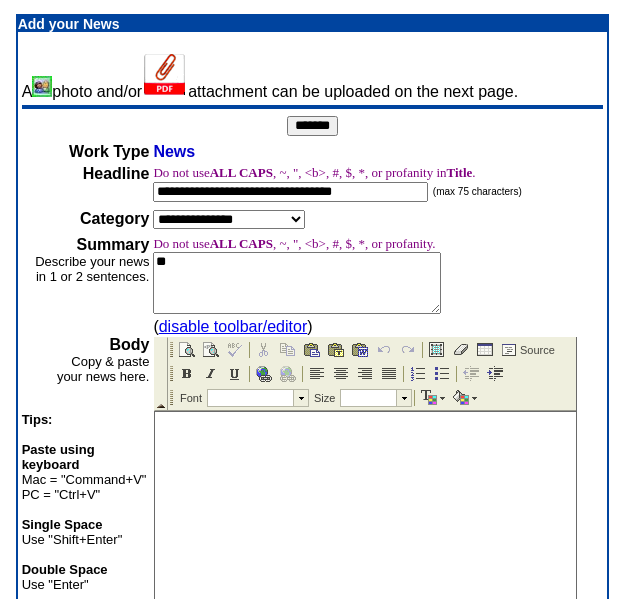 type on "*" 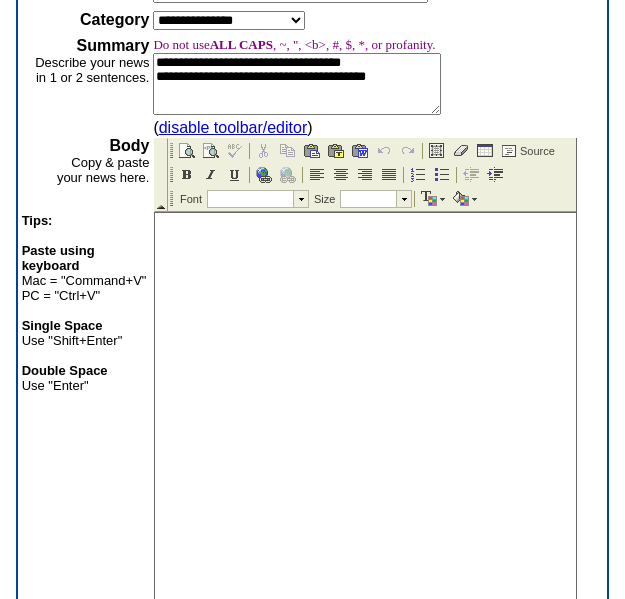 scroll, scrollTop: 200, scrollLeft: 0, axis: vertical 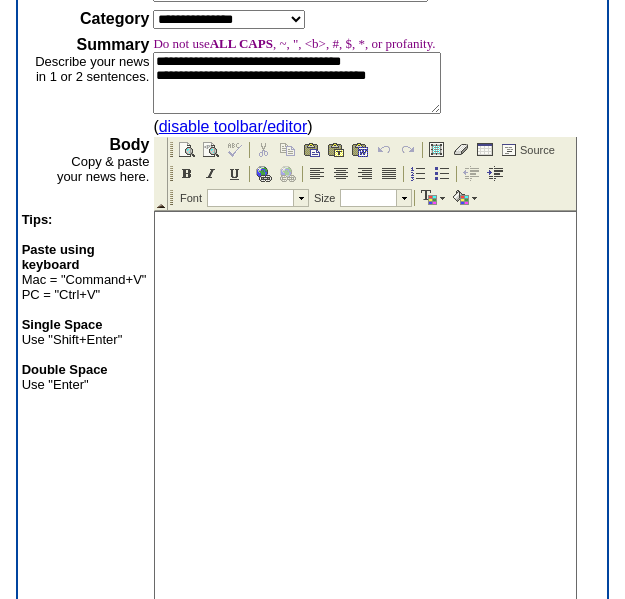 type on "**********" 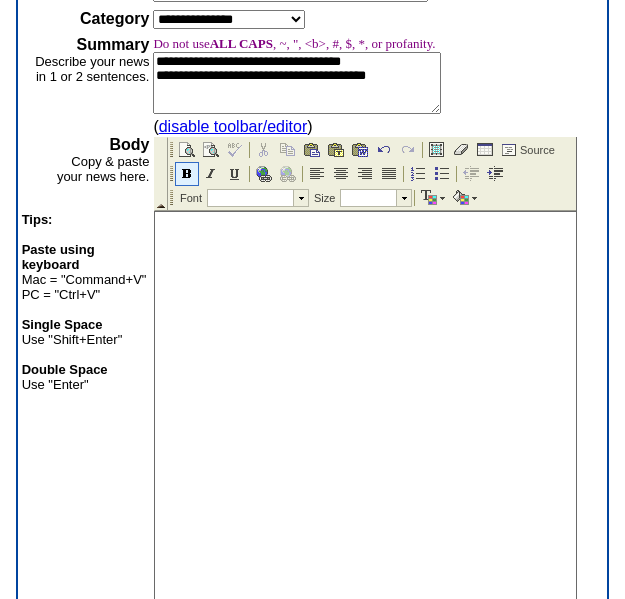 click at bounding box center [187, 174] 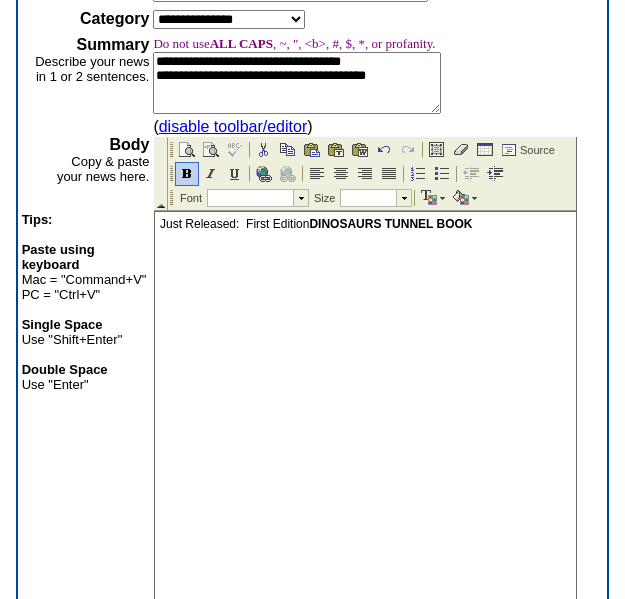 scroll, scrollTop: 0, scrollLeft: 0, axis: both 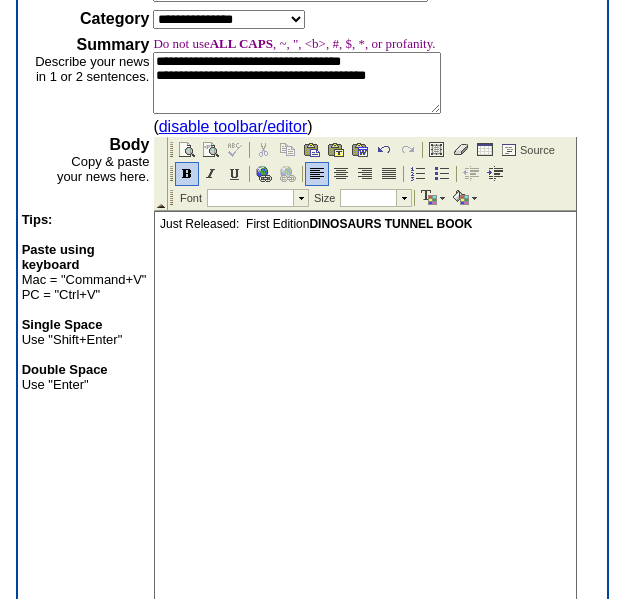 type 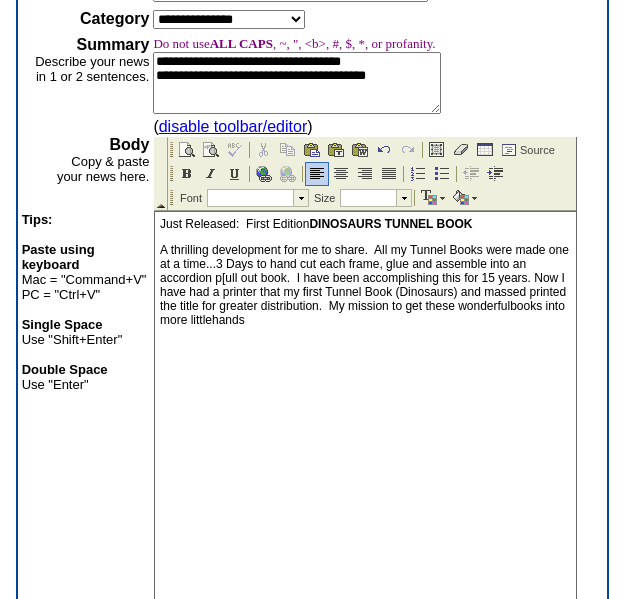 click on "A thrilling development for me to share.  All my Tunnel Books were made one at a time...3 Days to hand cut each frame, glue and assemble into an accordion p[ull out book.  I have been accomplishing this for 15 years. Now I have had a printer that my first Tunnel Book (Dinosaurs) and massed printed the title for greater distribution.  My mission to get these wonderfulbooks into more littlehands" at bounding box center [365, 285] 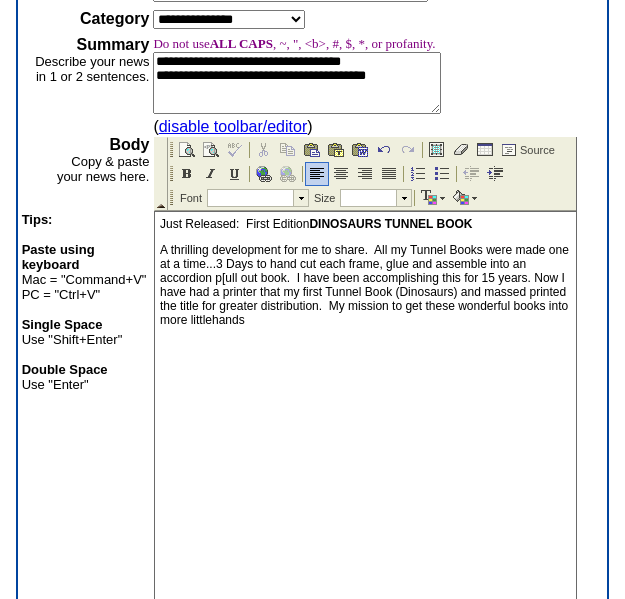 click on "A thrilling development for me to share.  All my Tunnel Books were made one at a time...3 Days to hand cut each frame, glue and assemble into an accordion p[ull out book.  I have been accomplishing this for 15 years. Now I have had a printer that my first Tunnel Book (Dinosaurs) and massed printed the title for greater distribution.  My mission to get these wonderful books into more littlehands" at bounding box center (365, 285) 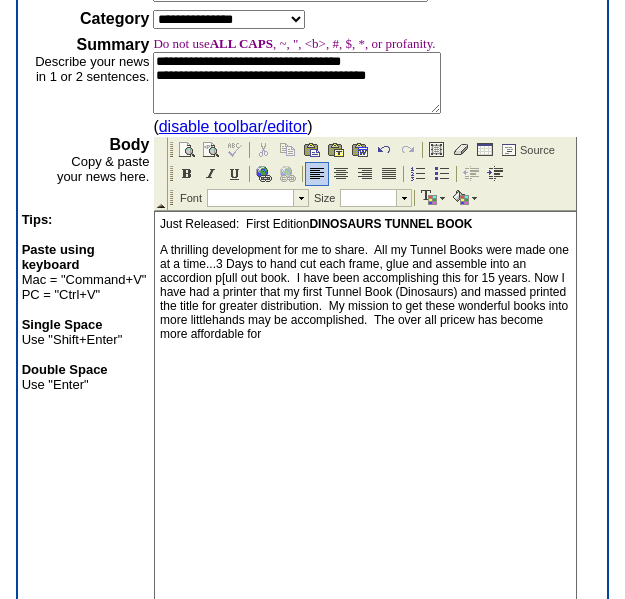 click on "A thrilling development for me to share.  All my Tunnel Books were made one at a time...3 Days to hand cut each frame, glue and assemble into an accordion p[ull out book.  I have been accomplishing this for 15 years. Now I have had a printer that my first Tunnel Book (Dinosaurs) and massed printed the title for greater distribution.  My mission to get these wonderful books into more littlehands may be accomplished.  The over all pricew has become more affordable for" at bounding box center [365, 292] 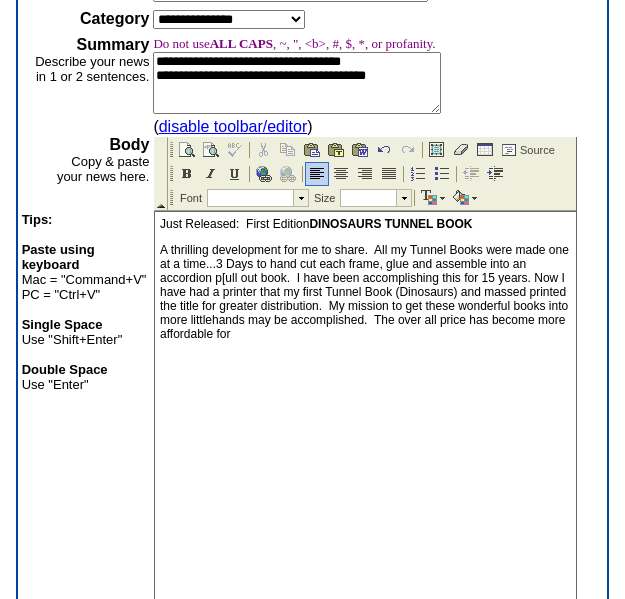 click on "A thrilling development for me to share.  All my Tunnel Books were made one at a time...3 Days to hand cut each frame, glue and assemble into an accordion p[ull out book.  I have been accomplishing this for 15 years. Now I have had a printer that my first Tunnel Book (Dinosaurs) and massed printed the title for greater distribution.  My mission to get these wonderful books into more littlehands may be accomplished.  The over all price has become more affordable for" at bounding box center [365, 292] 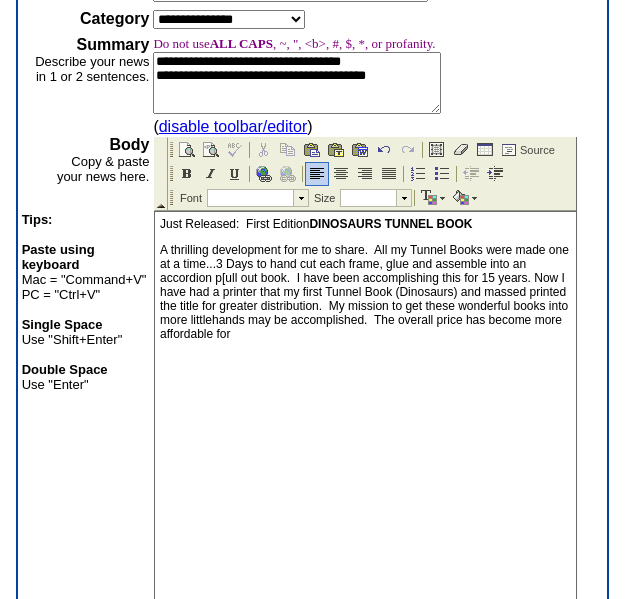 click on "A thrilling development for me to share.  All my Tunnel Books were made one at a time...3 Days to hand cut each frame, glue and assemble into an accordion p[ull out book.  I have been accomplishing this for 15 years. Now I have had a printer that my first Tunnel Book (Dinosaurs) and massed printed the title for greater distribution.  My mission to get these wonderful books into more littlehands may be accomplished.  The overall price has become more affordable for" at bounding box center [365, 292] 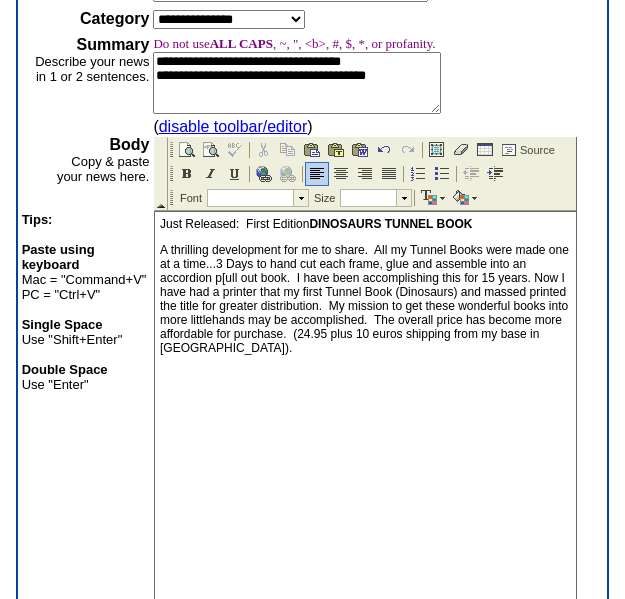 click on "A thrilling development for me to share.  All my Tunnel Books were made one at a time...3 Days to hand cut each frame, glue and assemble into an accordion p[ull out book.  I have been accomplishing this for 15 years. Now I have had a printer that my first Tunnel Book (Dinosaurs) and massed printed the title for greater distribution.  My mission to get these wonderful books into more littlehands may be accomplished.  The overall price has become more affordable for purchase.  (24.95 plus 10 euros shipping from my base in Spain)." at bounding box center (365, 299) 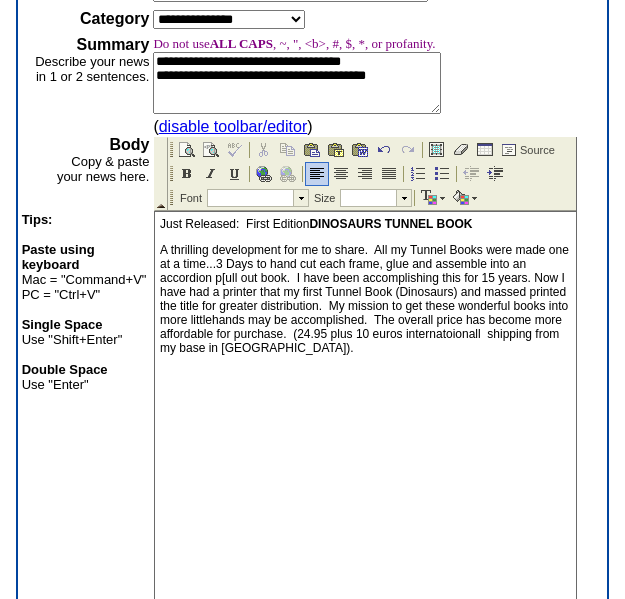 click on "A thrilling development for me to share.  All my Tunnel Books were made one at a time...3 Days to hand cut each frame, glue and assemble into an accordion p[ull out book.  I have been accomplishing this for 15 years. Now I have had a printer that my first Tunnel Book (Dinosaurs) and massed printed the title for greater distribution.  My mission to get these wonderful books into more littlehands may be accomplished.  The overall price has become more affordable for purchase.  (24.95 plus 10 euros internatoionall  shipping from my base in Spain)." at bounding box center (365, 299) 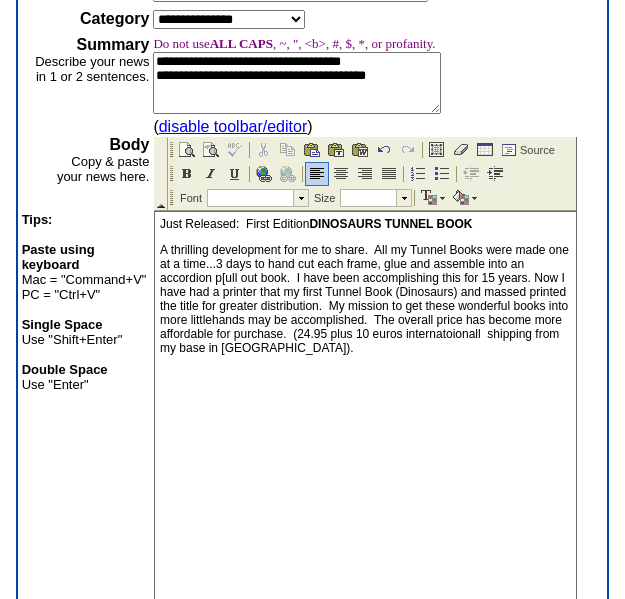 click on "A thrilling development for me to share.  All my Tunnel Books were made one at a time...3 days to hand cut each frame, glue and assemble into an accordion p[ull out book.  I have been accomplishing this for 15 years. Now I have had a printer that my first Tunnel Book (Dinosaurs) and massed printed the title for greater distribution.  My mission to get these wonderful books into more littlehands may be accomplished.  The overall price has become more affordable for purchase.  (24.95 plus 10 euros internatoionall  shipping from my base in Spain)." at bounding box center [365, 299] 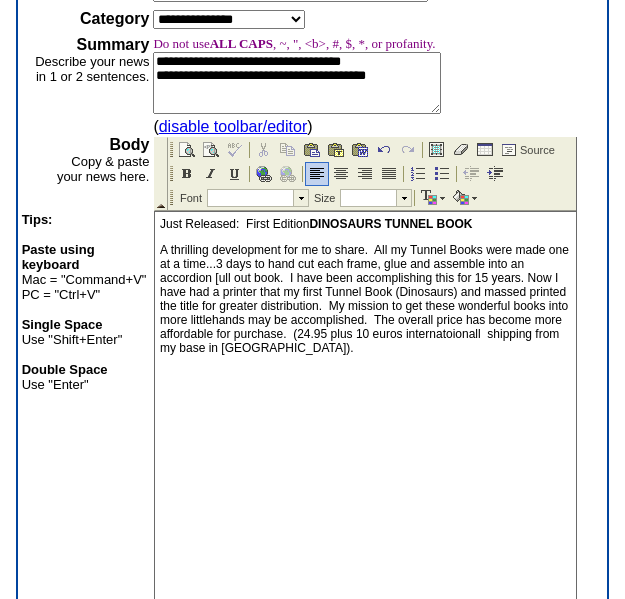 click on "A thrilling development for me to share.  All my Tunnel Books were made one at a time...3 days to hand cut each frame, glue and assemble into an accordion [ull out book.  I have been accomplishing this for 15 years. Now I have had a printer that my first Tunnel Book (Dinosaurs) and massed printed the title for greater distribution.  My mission to get these wonderful books into more littlehands may be accomplished.  The overall price has become more affordable for purchase.  (24.95 plus 10 euros internatoionall  shipping from my base in Spain)." at bounding box center [365, 299] 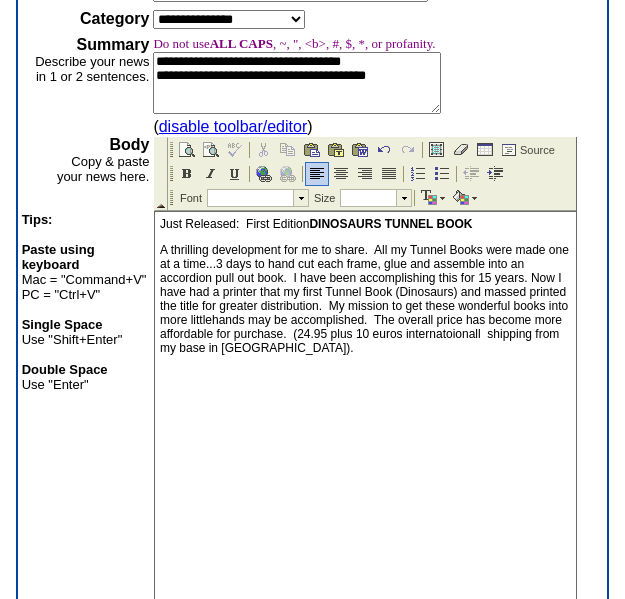 click on "A thrilling development for me to share.  All my Tunnel Books were made one at a time...3 days to hand cut each frame, glue and assemble into an accordion pull out book.  I have been accomplishing this for 15 years. Now I have had a printer that my first Tunnel Book (Dinosaurs) and massed printed the title for greater distribution.  My mission to get these wonderful books into more littlehands may be accomplished.  The overall price has become more affordable for purchase.  (24.95 plus 10 euros internatoionall  shipping from my base in Spain)." at bounding box center [365, 299] 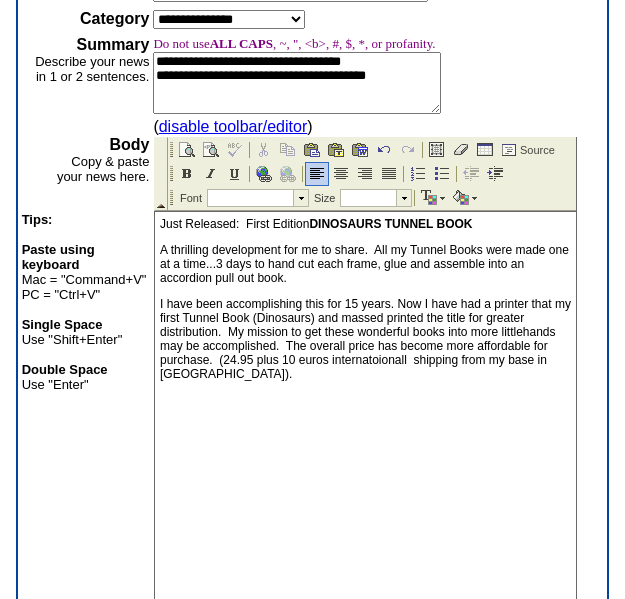 click on "I have been accomplishing this for 15 years. Now I have had a printer that my first Tunnel Book (Dinosaurs) and massed printed the title for greater distribution.  My mission to get these wonderful books into more littlehands may be accomplished.  The overall price has become more affordable for purchase.  (24.95 plus 10 euros internatoionall  shipping from my base in Spain)." at bounding box center [365, 339] 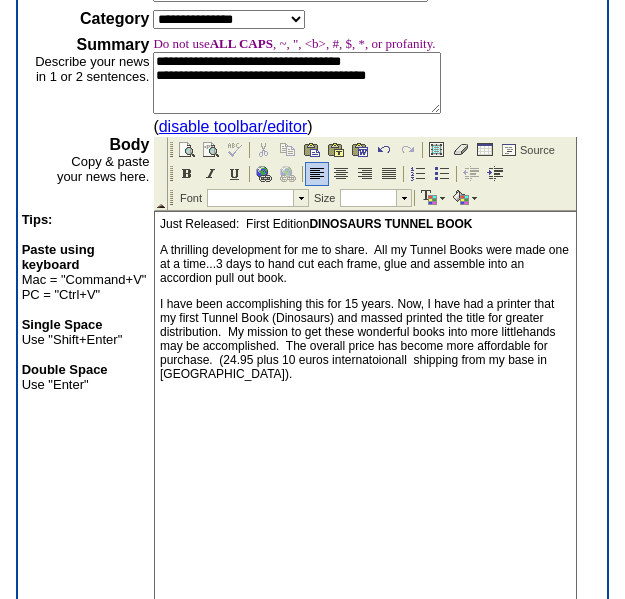click on "I have been accomplishing this for 15 years. Now, I have had a printer that my first Tunnel Book (Dinosaurs) and massed printed the title for greater distribution.  My mission to get these wonderful books into more littlehands may be accomplished.  The overall price has become more affordable for purchase.  (24.95 plus 10 euros internatoionall  shipping from my base in Spain)." at bounding box center (365, 339) 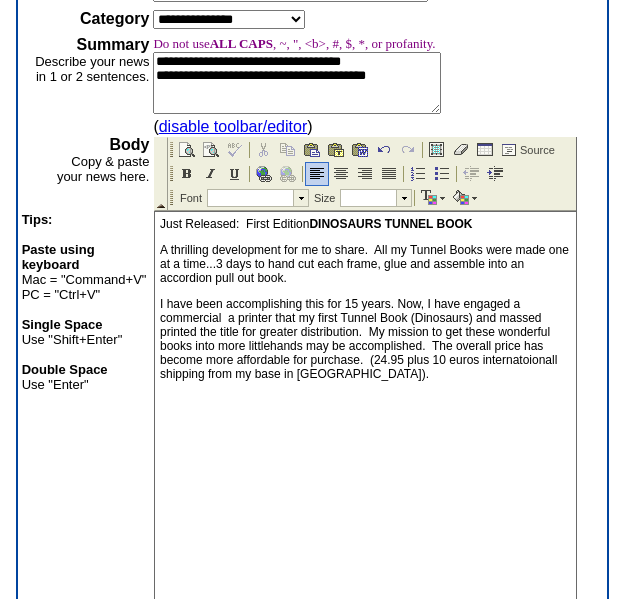 click on "I have been accomplishing this for 15 years. Now, I have engaged a commercial  a printer that my first Tunnel Book (Dinosaurs) and massed printed the title for greater distribution.  My mission to get these wonderful books into more littlehands may be accomplished.  The overall price has become more affordable for purchase.  (24.95 plus 10 euros internatoionall  shipping from my base in Spain)." at bounding box center (365, 339) 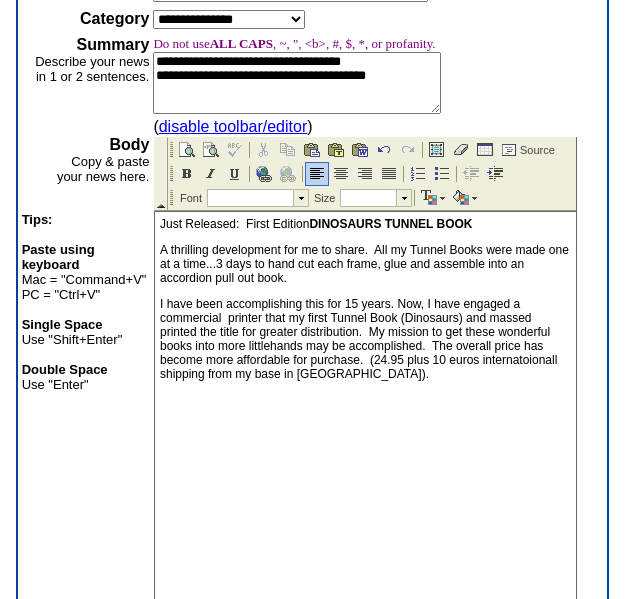 click on "I have been accomplishing this for 15 years. Now, I have engaged a commercial  printer that my first Tunnel Book (Dinosaurs) and massed printed the title for greater distribution.  My mission to get these wonderful books into more littlehands may be accomplished.  The overall price has become more affordable for purchase.  (24.95 plus 10 euros internatoionall  shipping from my base in Spain)." at bounding box center (365, 339) 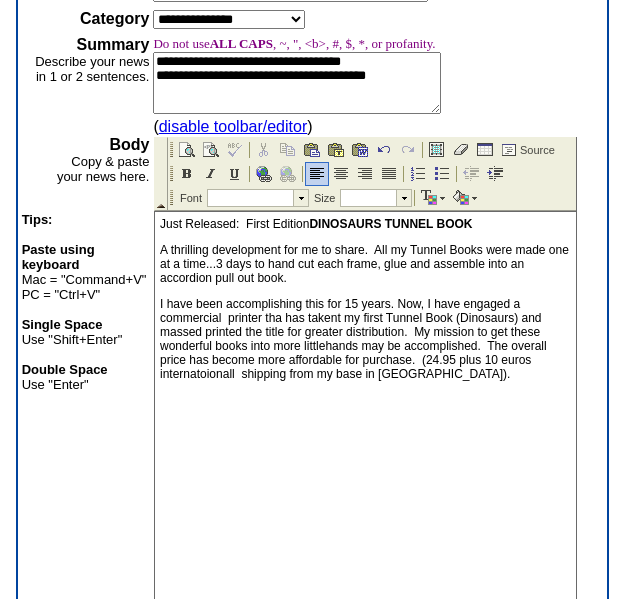 click on "I have been accomplishing this for 15 years. Now, I have engaged a commercial  printer tha has takent my first Tunnel Book (Dinosaurs) and massed printed the title for greater distribution.  My mission to get these wonderful books into more littlehands may be accomplished.  The overall price has become more affordable for purchase.  (24.95 plus 10 euros internatoionall  shipping from my base in Spain)." at bounding box center [365, 339] 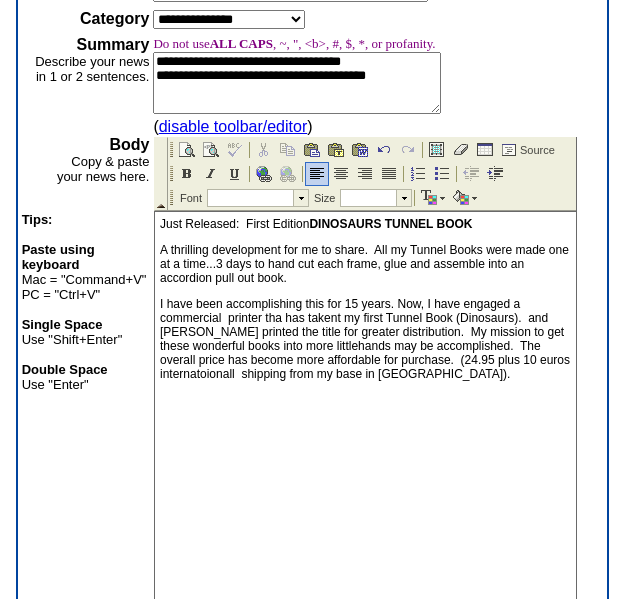 click on "I have been accomplishing this for 15 years. Now, I have engaged a commercial  printer tha has takent my first Tunnel Book (Dinosaurs).  and massed printed the title for greater distribution.  My mission to get these wonderful books into more littlehands may be accomplished.  The overall price has become more affordable for purchase.  (24.95 plus 10 euros internatoionall  shipping from my base in Spain)." at bounding box center (365, 339) 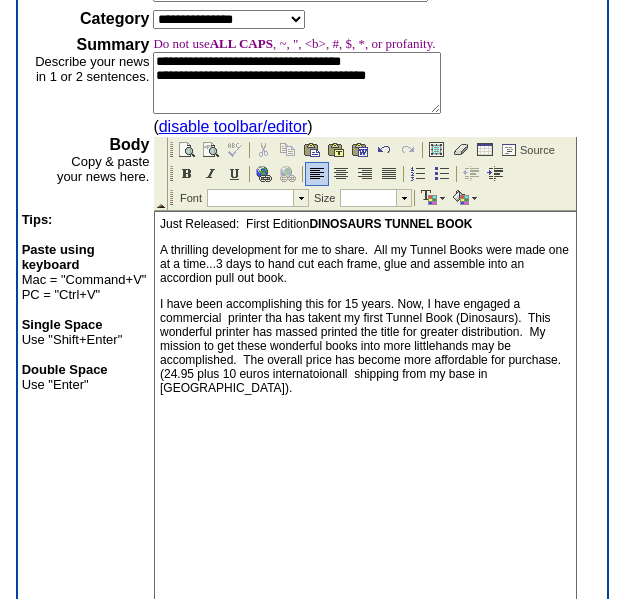click on "I have been accomplishing this for 15 years. Now, I have engaged a commercial  printer tha has takent my first Tunnel Book (Dinosaurs).  This wonderful printer has massed printed the title for greater distribution.  My mission to get these wonderful books into more littlehands may be accomplished.  The overall price has become more affordable for purchase.  (24.95 plus 10 euros internatoionall  shipping from my base in Spain)." at bounding box center [365, 346] 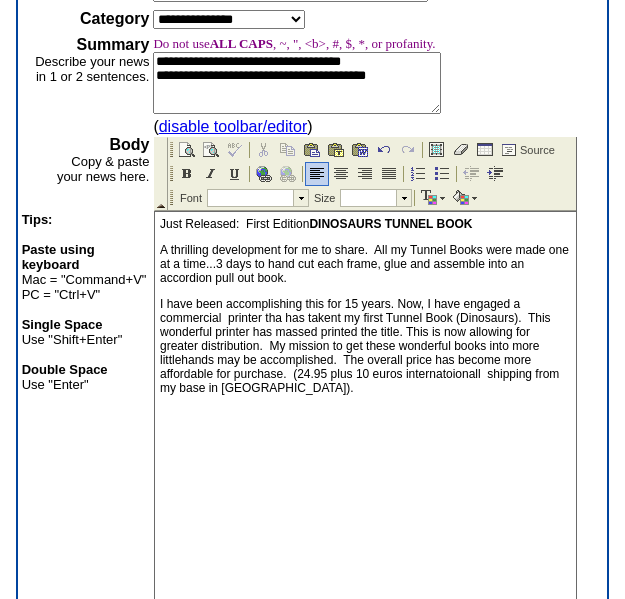 click on "I have been accomplishing this for 15 years. Now, I have engaged a commercial  printer tha has takent my first Tunnel Book (Dinosaurs).  This wonderful printer has massed printed the title. This is now allowing for greater distribution.  My mission to get these wonderful books into more littlehands may be accomplished.  The overall price has become more affordable for purchase.  (24.95 plus 10 euros internatoionall  shipping from my base in Spain)." at bounding box center [365, 346] 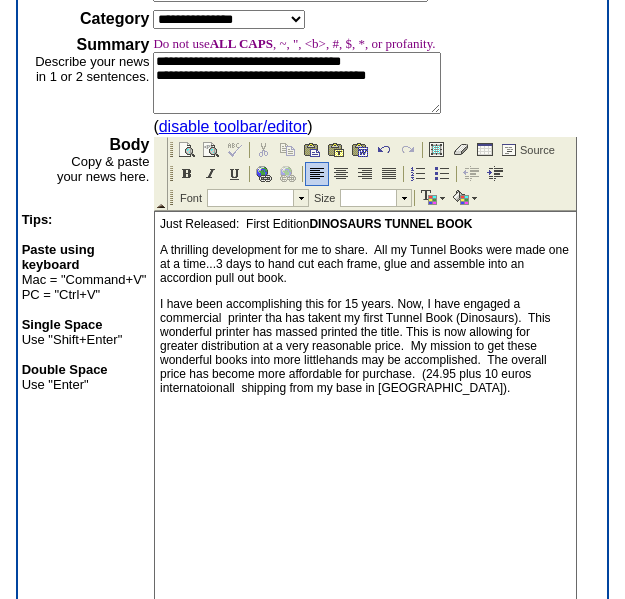 click on "I have been accomplishing this for 15 years. Now, I have engaged a commercial  printer tha has takent my first Tunnel Book (Dinosaurs).  This wonderful printer has massed printed the title. This is now allowing for greater distribution at a very reasonable price.  My mission to get these wonderful books into more littlehands may be accomplished.  The overall price has become more affordable for purchase.  (24.95 plus 10 euros internatoionall  shipping from my base in Spain)." at bounding box center [365, 346] 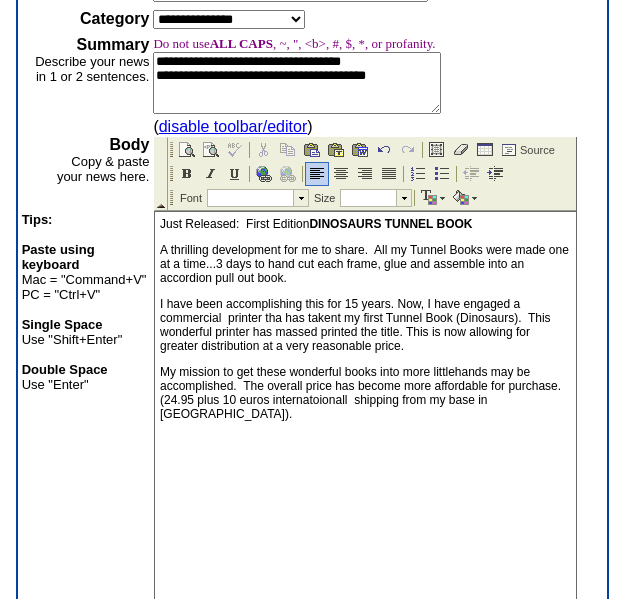 click on "My mission to get these wonderful books into more littlehands may be accomplished.  The overall price has become more affordable for purchase.  (24.95 plus 10 euros internatoionall  shipping from my base in Spain)." at bounding box center [365, 393] 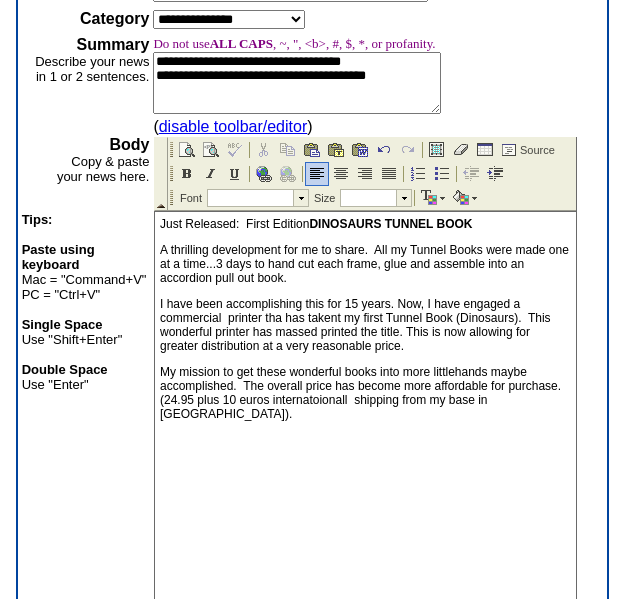click on "My mission to get these wonderful books into more littlehands maybe accomplished.  The overall price has become more affordable for purchase.  (24.95 plus 10 euros internatoionall  shipping from my base in Spain)." at bounding box center [365, 393] 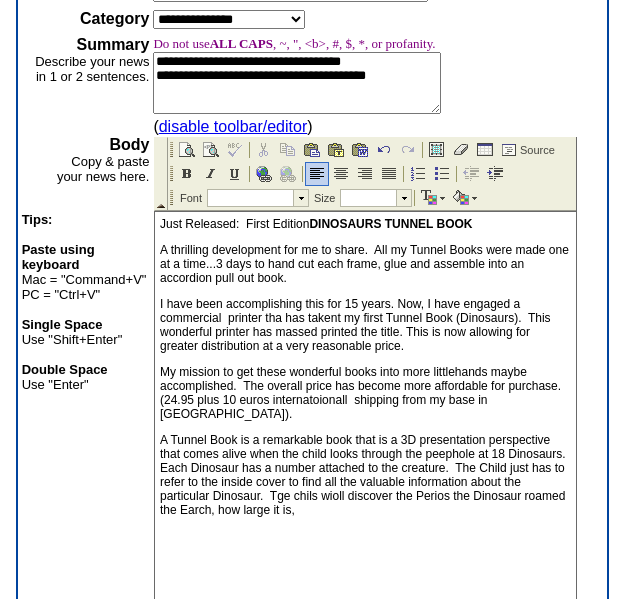 click on "A Tunnel Book is a remarkable book that is a 3D presentation perspective that comes alive when the child looks through the peephole at 18 Dinosaurs. Each Dinosaur has a number attached to the creature.  The Child just has to refer to the inside cover to find all the valuable information about the particular Dinosaur.  Tge chils wioll discover the Perios the Dinosaur roamed the Earch, how large it is," at bounding box center (365, 475) 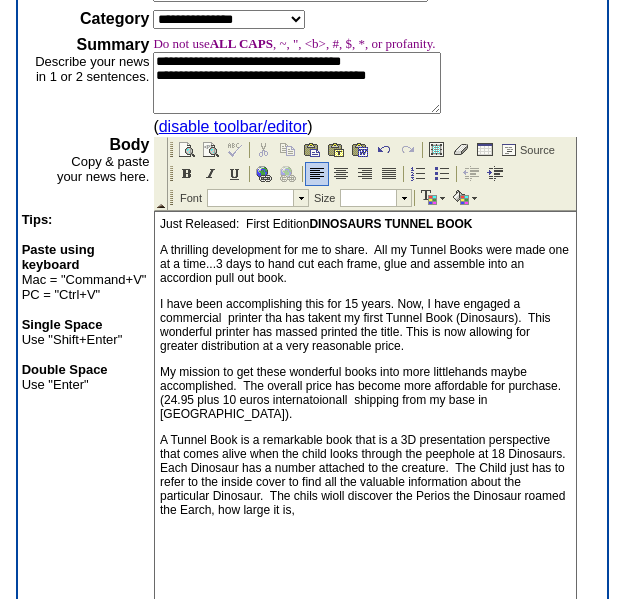 click on "A Tunnel Book is a remarkable book that is a 3D presentation perspective that comes alive when the child looks through the peephole at 18 Dinosaurs. Each Dinosaur has a number attached to the creature.  The Child just has to refer to the inside cover to find all the valuable information about the particular Dinosaur.  The chils wioll discover the Perios the Dinosaur roamed the Earch, how large it is," at bounding box center [365, 475] 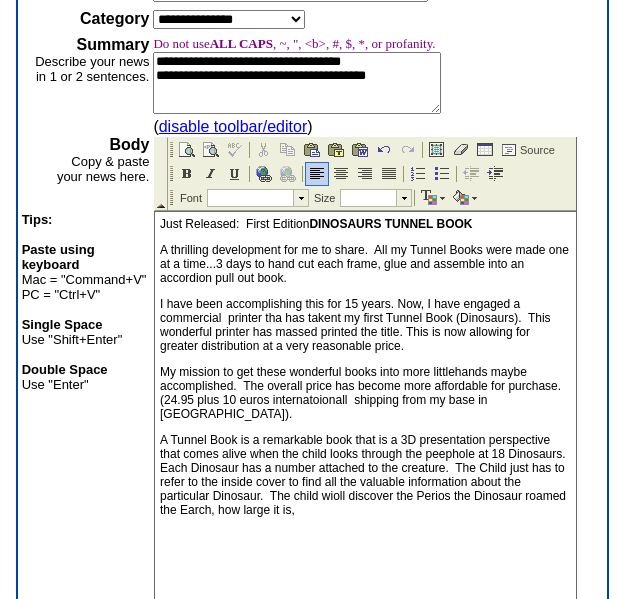 click on "A Tunnel Book is a remarkable book that is a 3D presentation perspective that comes alive when the child looks through the peephole at 18 Dinosaurs. Each Dinosaur has a number attached to the creature.  The Child just has to refer to the inside cover to find all the valuable information about the particular Dinosaur.  The child wioll discover the Perios the Dinosaur roamed the Earch, how large it is," at bounding box center (365, 475) 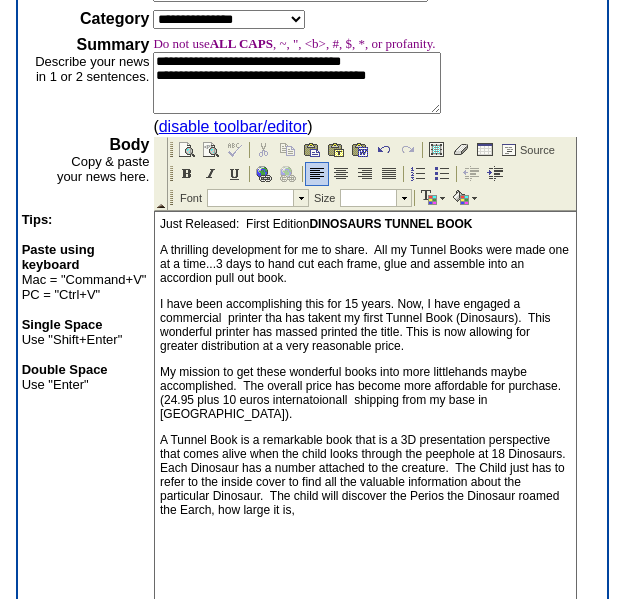 click on "A Tunnel Book is a remarkable book that is a 3D presentation perspective that comes alive when the child looks through the peephole at 18 Dinosaurs. Each Dinosaur has a number attached to the creature.  The Child just has to refer to the inside cover to find all the valuable information about the particular Dinosaur.  The child will discover the Perios the Dinosaur roamed the Earch, how large it is," at bounding box center [365, 475] 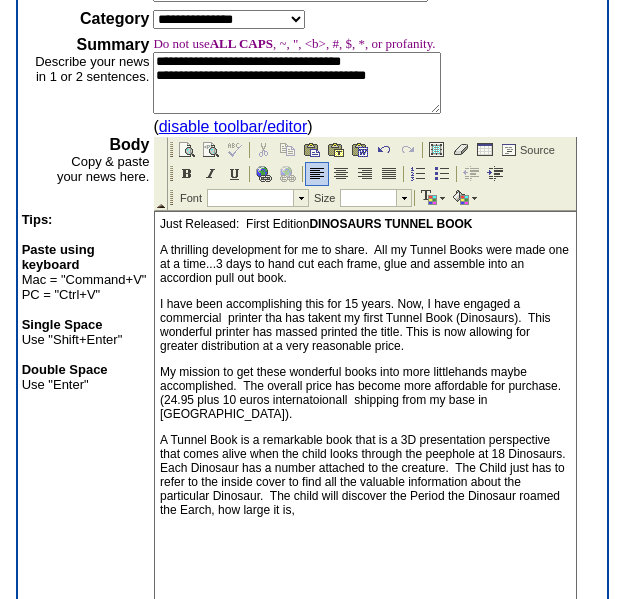 click on "A Tunnel Book is a remarkable book that is a 3D presentation perspective that comes alive when the child looks through the peephole at 18 Dinosaurs. Each Dinosaur has a number attached to the creature.  The Child just has to refer to the inside cover to find all the valuable information about the particular Dinosaur.  The child will discover the Period the Dinosaur roamed the Earch, how large it is," at bounding box center [365, 475] 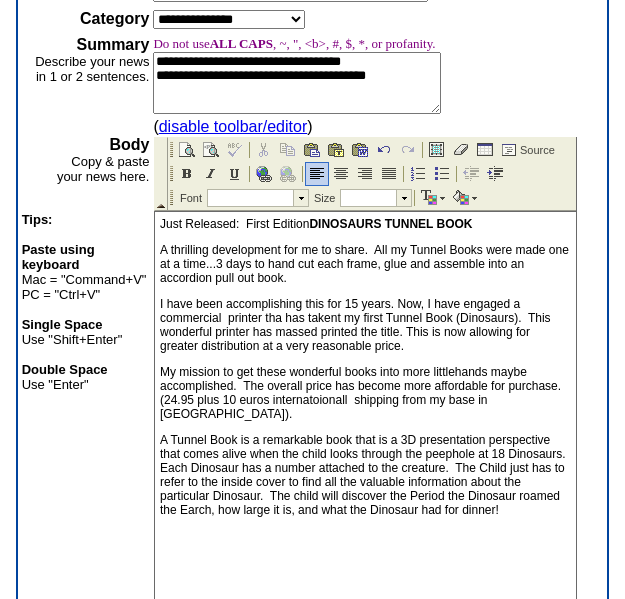 click on "A Tunnel Book is a remarkable book that is a 3D presentation perspective that comes alive when the child looks through the peephole at 18 Dinosaurs. Each Dinosaur has a number attached to the creature.  The Child just has to refer to the inside cover to find all the valuable information about the particular Dinosaur.  The child will discover the Period the Dinosaur roamed the Earch, how large it is, and what the Dinosaur had for dinner!" at bounding box center [365, 475] 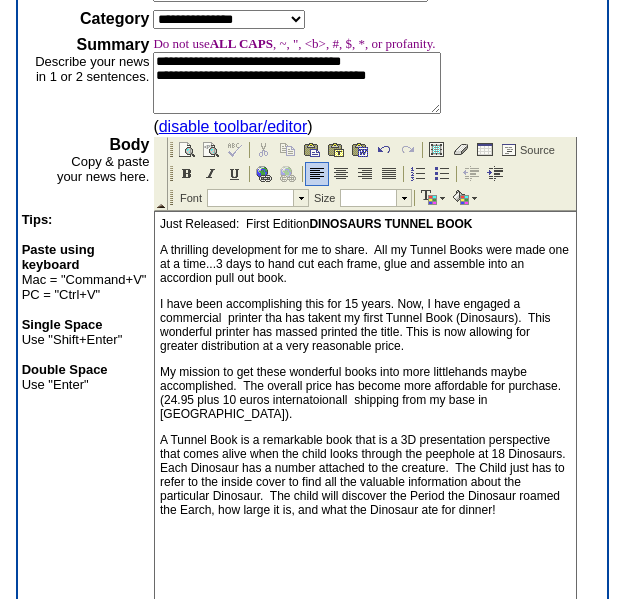 click on "A Tunnel Book is a remarkable book that is a 3D presentation perspective that comes alive when the child looks through the peephole at 18 Dinosaurs. Each Dinosaur has a number attached to the creature.  The Child just has to refer to the inside cover to find all the valuable information about the particular Dinosaur.  The child will discover the Period the Dinosaur roamed the Earch, how large it is, and what the Dinosaur ate for dinner!" at bounding box center (365, 475) 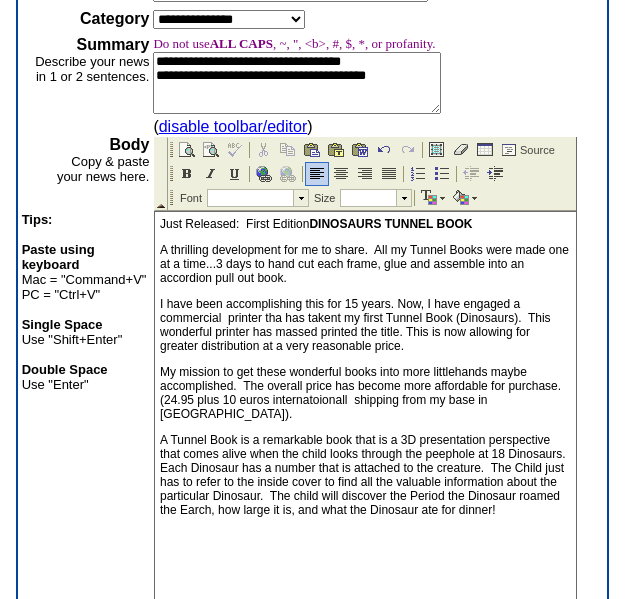 click on "My mission to get these wonderful books into more littlehands maybe accomplished.  The overall price has become more affordable for purchase.  (24.95 plus 10 euros internatoionall  shipping from my base in Spain)." at bounding box center (365, 393) 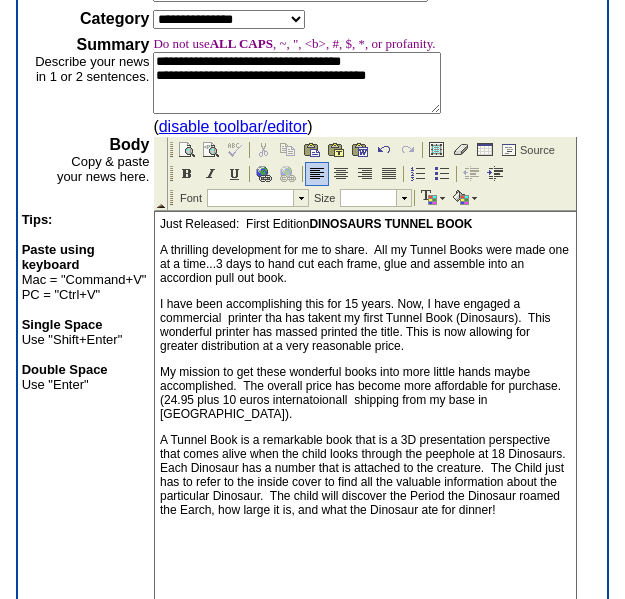 click on "My mission to get these wonderful books into more little hands maybe accomplished.  The overall price has become more affordable for purchase.  (24.95 plus 10 euros internatoionall  shipping from my base in Spain)." at bounding box center [365, 393] 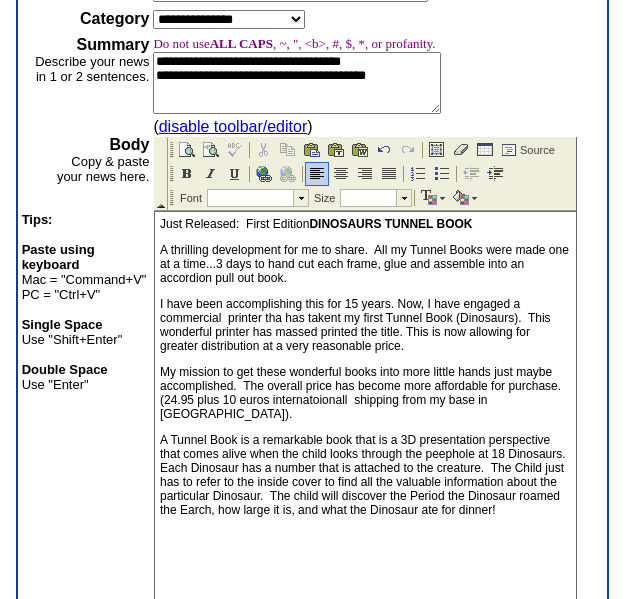 click on "I have been accomplishing this for 15 years. Now, I have engaged a commercial  printer tha has takent my first Tunnel Book (Dinosaurs).  This wonderful printer has massed printed the title. This is now allowing for greater distribution at a very reasonable price." at bounding box center (365, 325) 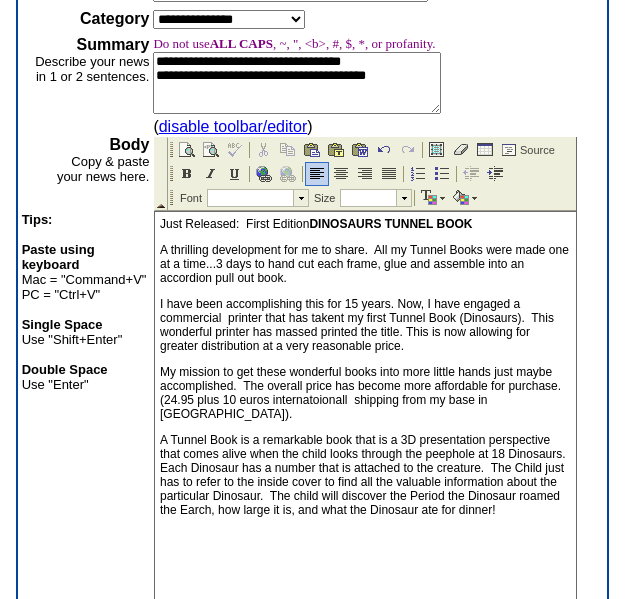 click on "A thrilling development for me to share.  All my Tunnel Books were made one at a time...3 days to hand cut each frame, glue and assemble into an accordion pull out book." at bounding box center [365, 264] 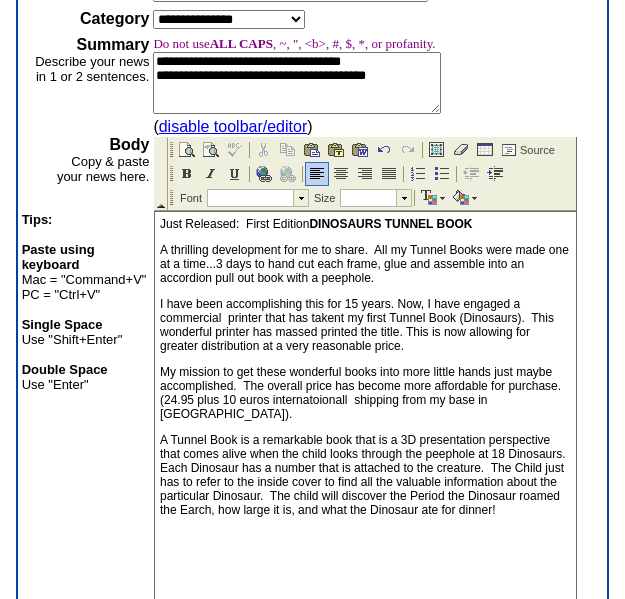 click on "My mission to get these wonderful books into more little hands just maybe accomplished.  The overall price has become more affordable for purchase.  (24.95 plus 10 euros internatoionall  shipping from my base in Spain)." at bounding box center (365, 393) 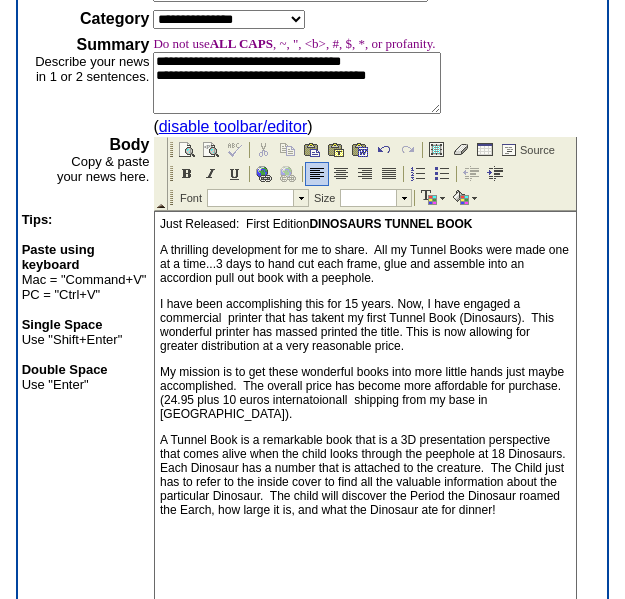 click on "My mission is to get these wonderful books into more little hands just maybe accomplished.  The overall price has become more affordable for purchase.  (24.95 plus 10 euros internatoionall  shipping from my base in Spain)." at bounding box center (365, 393) 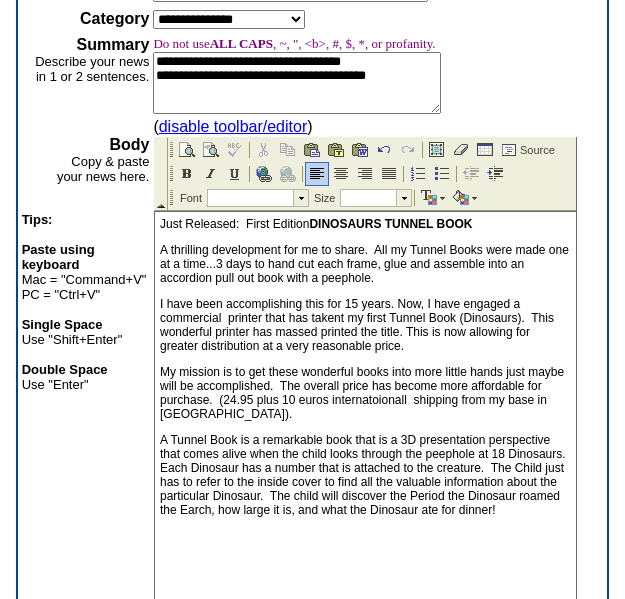 click on "A Tunnel Book is a remarkable book that is a 3D presentation perspective that comes alive when the child looks through the peephole at 18 Dinosaurs. Each Dinosaur has a number that is attached to the creature.  The Child just has to refer to the inside cover to find all the valuable information about the particular Dinosaur.  The child will discover the Period the Dinosaur roamed the Earch, how large it is, and what the Dinosaur ate for dinner!" at bounding box center [365, 475] 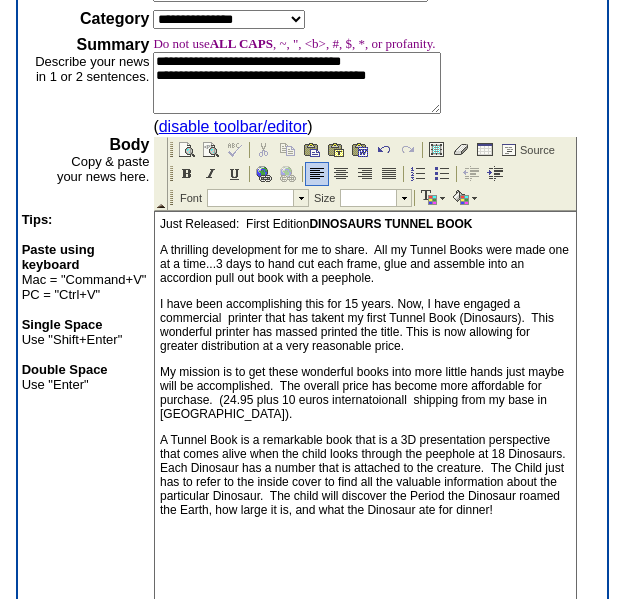 click on "A Tunnel Book is a remarkable book that is a 3D presentation perspective that comes alive when the child looks through the peephole at 18 Dinosaurs. Each Dinosaur has a number that is attached to the creature.  The Child just has to refer to the inside cover to find all the valuable information about the particular Dinosaur.  The child will discover the Period the Dinosaur roamed the Earth, how large it is, and what the Dinosaur ate for dinner!" at bounding box center [365, 475] 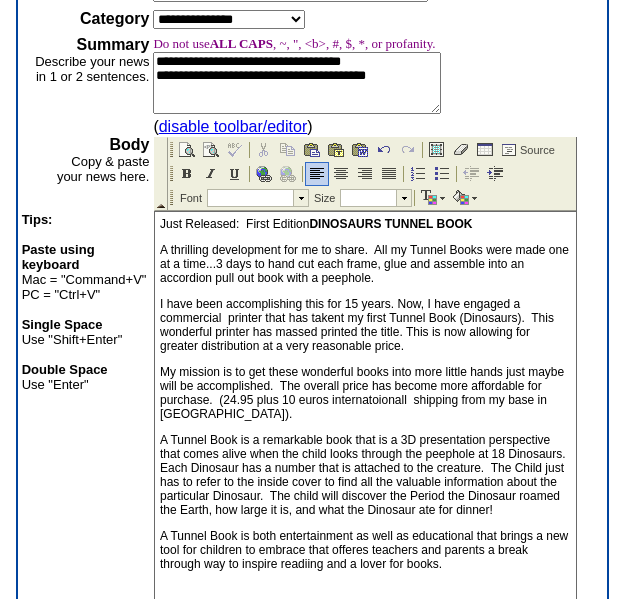 click on "A Tunnel Book is both entertainment as well as educational that brings a new tool for children to embrace that offeres teachers and parents a break through way to inspire readiing and a lover for books." at bounding box center [365, 550] 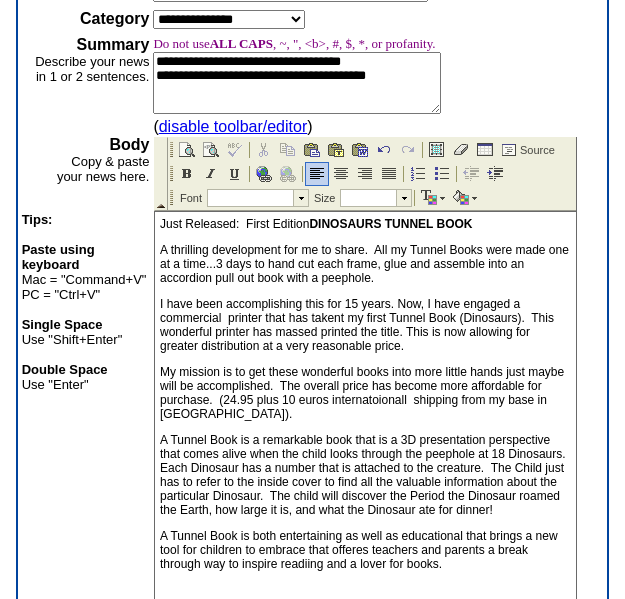 click on "A Tunnel Book is both entertaining as well as educational that brings a new tool for children to embrace that offeres teachers and parents a break through way to inspire readiing and a lover for books." at bounding box center [365, 550] 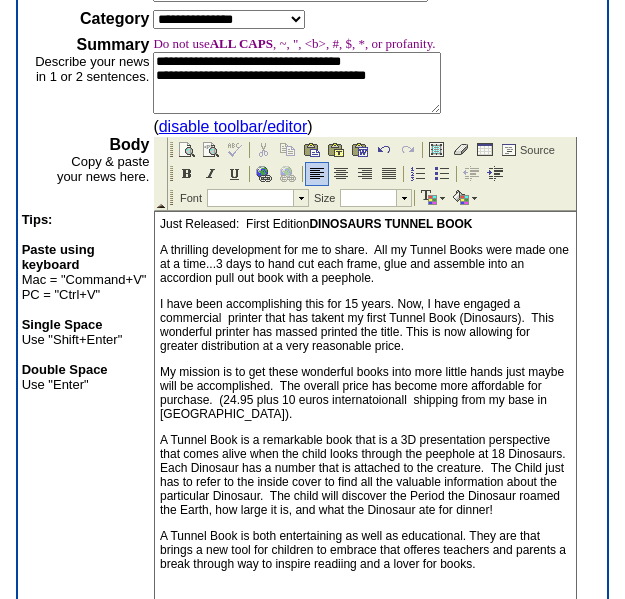 click on "A Tunnel Book is both entertaining as well as educational. They are that brings a new tool for children to embrace that offeres teachers and parents a break through way to inspire readiing and a lover for books." at bounding box center [365, 550] 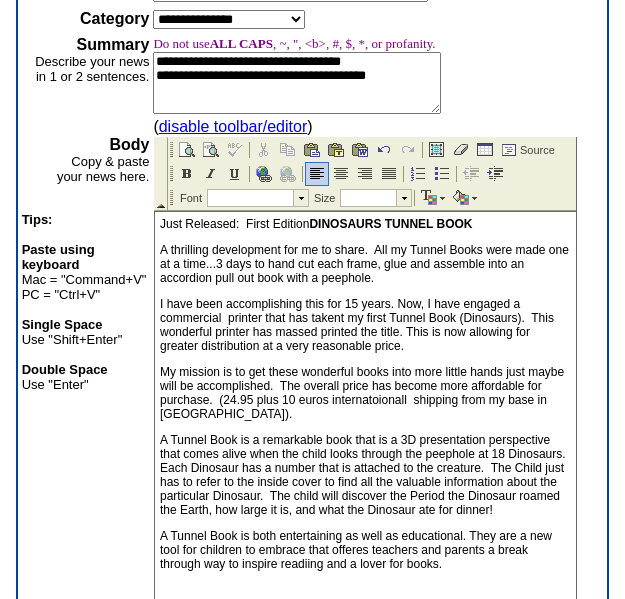 click on "A Tunnel Book is both entertaining as well as educational. They are a new tool for children to embrace that offeres teachers and parents a break through way to inspire readiing and a lover for books." at bounding box center [365, 550] 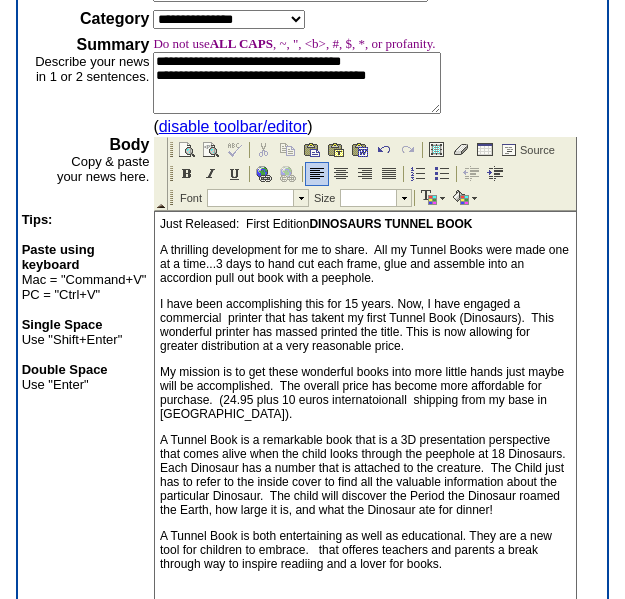 click on "A Tunnel Book is both entertaining as well as educational. They are a new tool for children to embrace.   that offeres teachers and parents a break through way to inspire readiing and a lover for books." at bounding box center [365, 550] 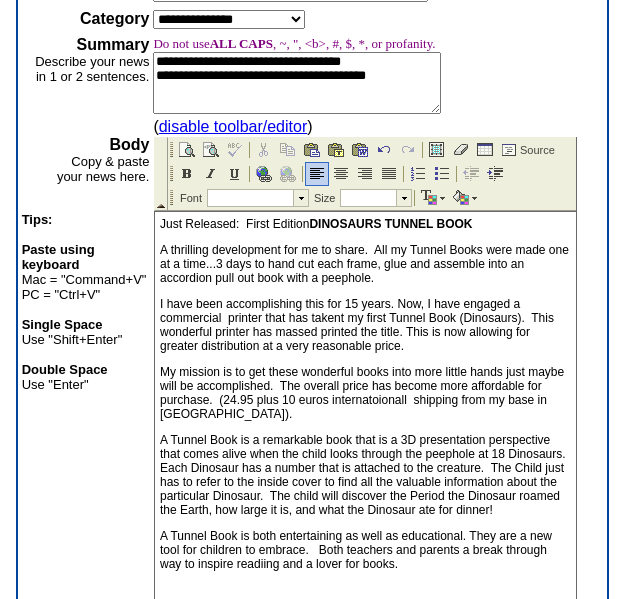 click on "A Tunnel Book is both entertaining as well as educational. They are a new tool for children to embrace.   Both teachers and parents a break through way to inspire readiing and a lover for books." at bounding box center [365, 550] 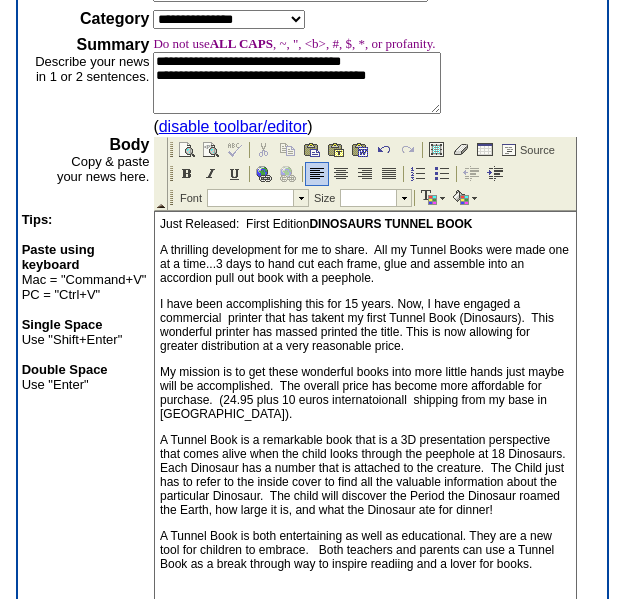 click on "A Tunnel Book is both entertaining as well as educational. They are a new tool for children to embrace.   Both teachers and parents can use a Tunnel Book as a break through way to inspire readiing and a lover for books." at bounding box center [365, 550] 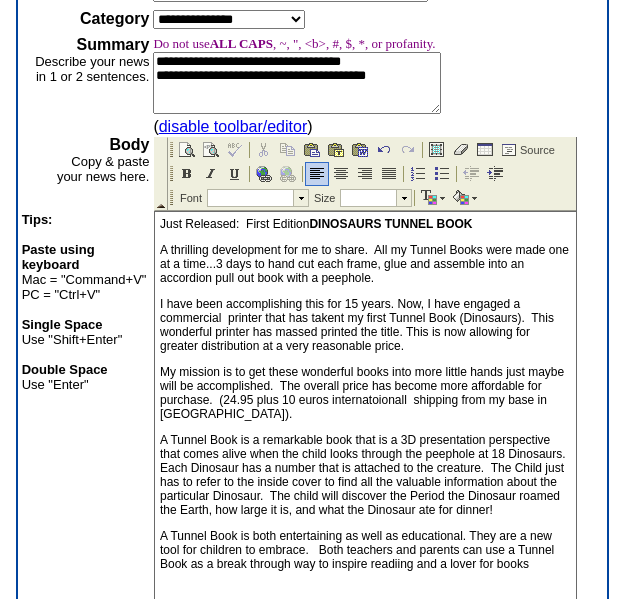 click on "A Tunnel Book is both entertaining as well as educational. They are a new tool for children to embrace.   Both teachers and parents can use a Tunnel Book as a break through way to inspire readiing and a lover for books" at bounding box center (365, 550) 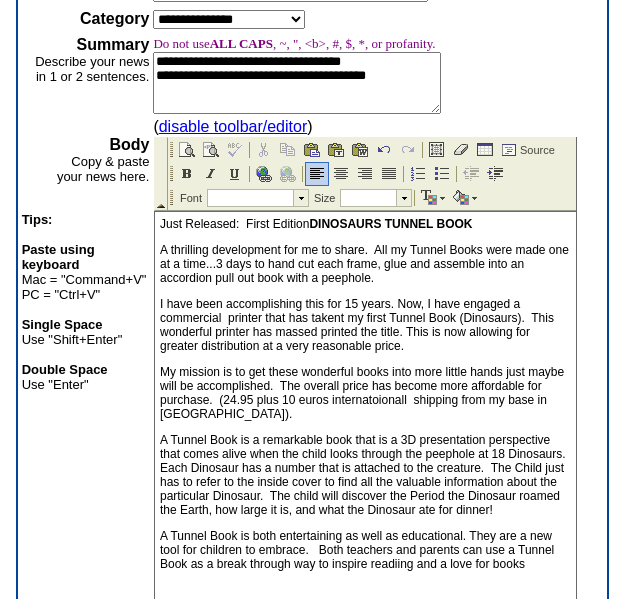 click on "A Tunnel Book is both entertaining as well as educational. They are a new tool for children to embrace.   Both teachers and parents can use a Tunnel Book as a break through way to inspire readiing and a love for books" at bounding box center (365, 550) 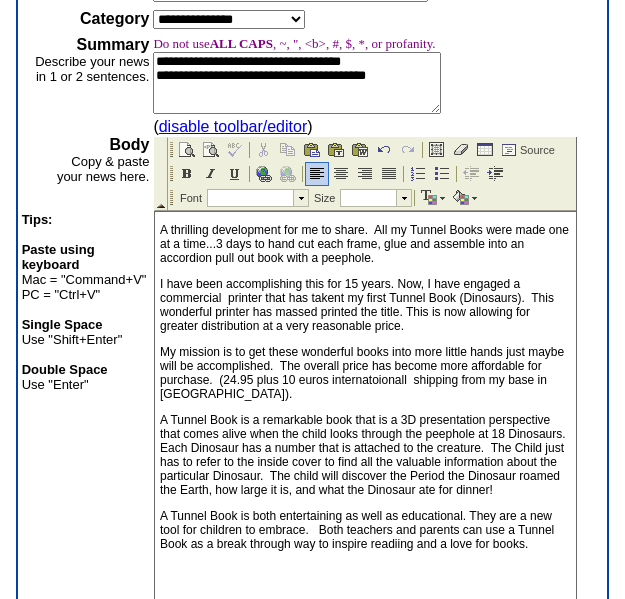 scroll, scrollTop: 34, scrollLeft: 0, axis: vertical 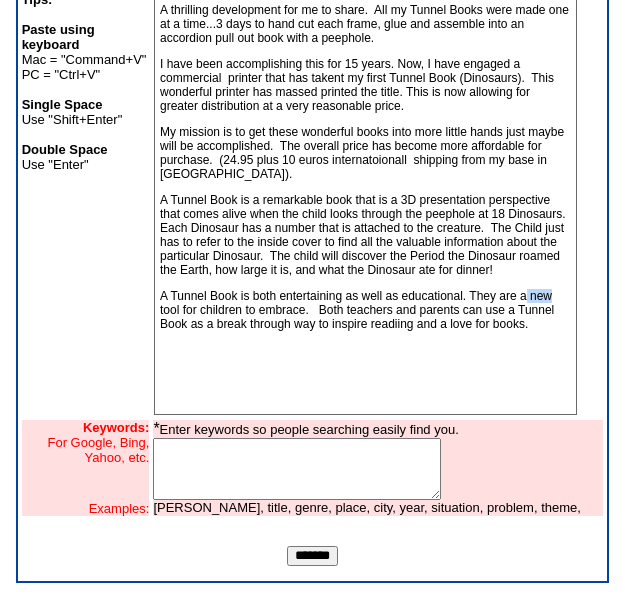 drag, startPoint x: 553, startPoint y: 293, endPoint x: 527, endPoint y: 293, distance: 26 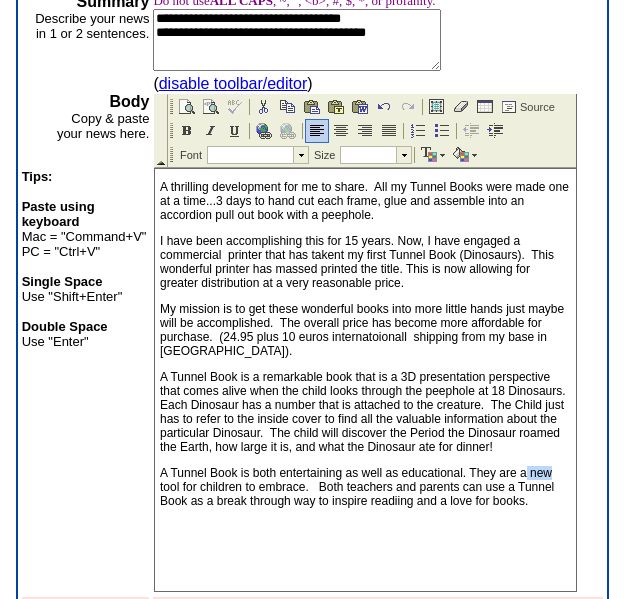 scroll, scrollTop: 227, scrollLeft: 0, axis: vertical 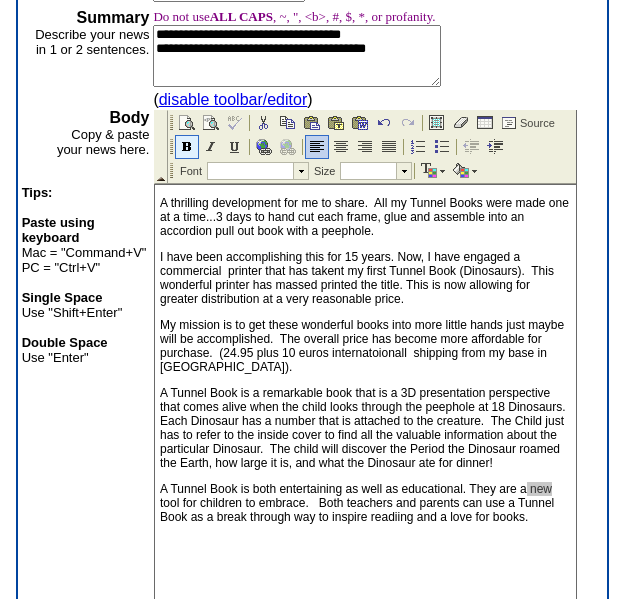 click at bounding box center [187, 147] 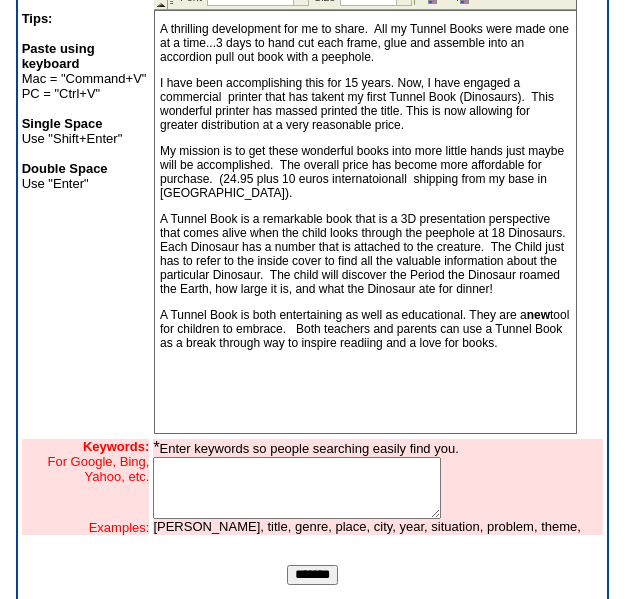 scroll, scrollTop: 427, scrollLeft: 0, axis: vertical 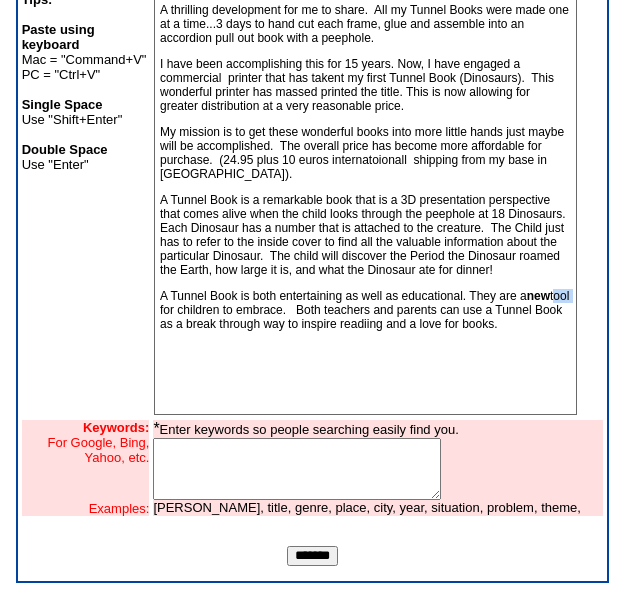 drag, startPoint x: 180, startPoint y: 310, endPoint x: 159, endPoint y: 302, distance: 22.472204 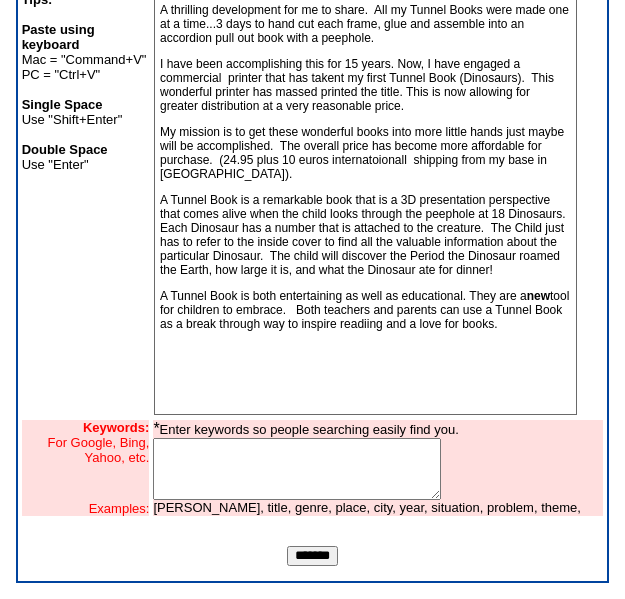 click at bounding box center [365, 350] 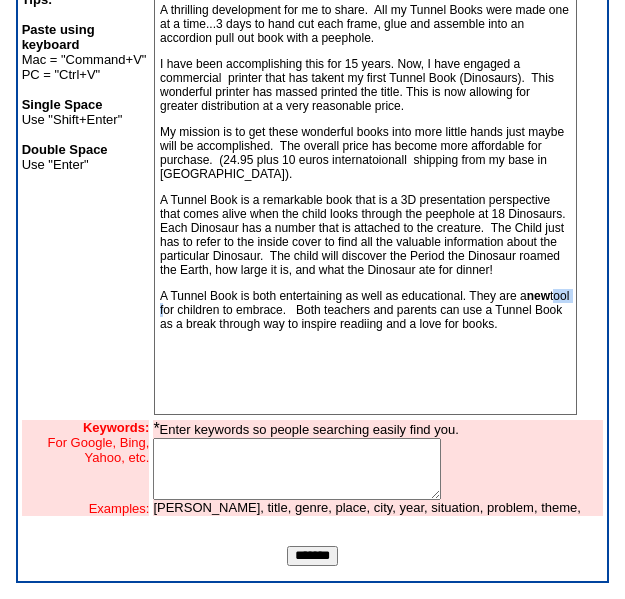 drag, startPoint x: 181, startPoint y: 310, endPoint x: 160, endPoint y: 310, distance: 21 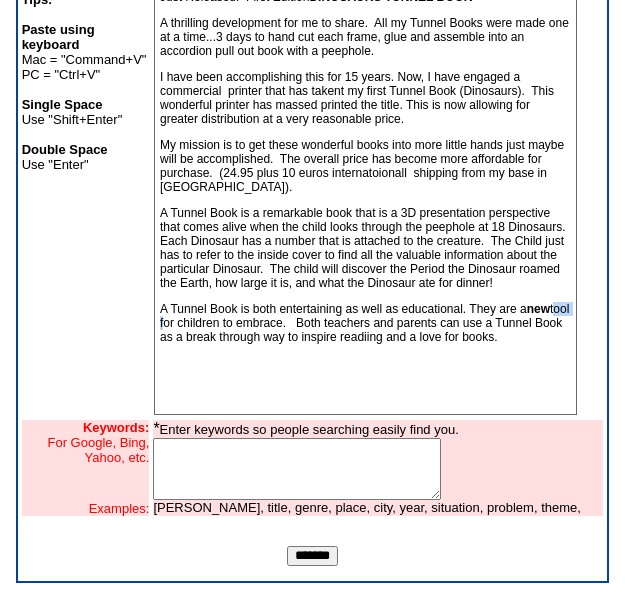 scroll, scrollTop: 0, scrollLeft: 0, axis: both 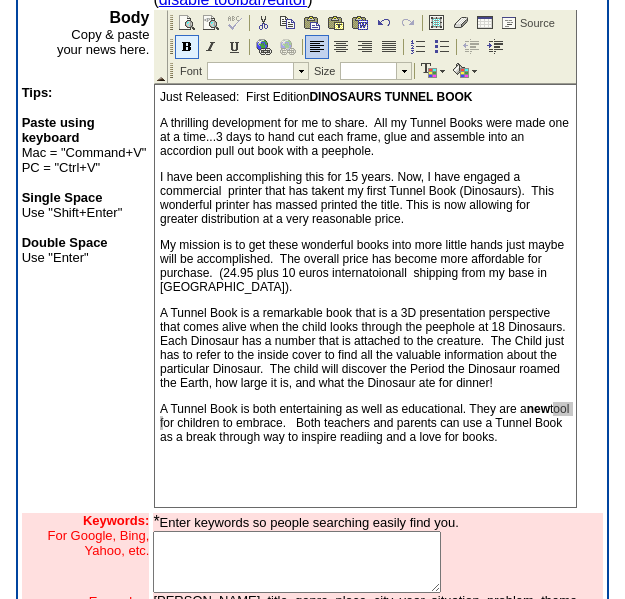 click at bounding box center [187, 47] 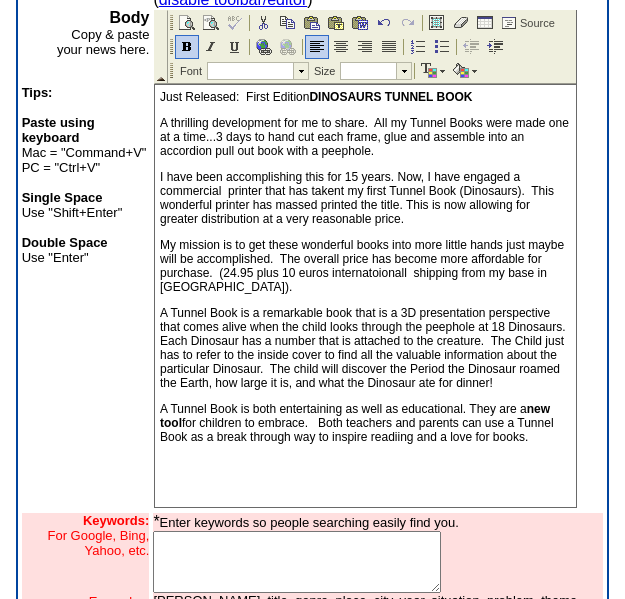 click on "Just Released:  First Edition  DINOSAURS TUNNEL BOOK A thrilling development for me to share.  All my Tunnel Books were made one at a time...3 days to hand cut each frame, glue and assemble into an accordion pull out book with a peephole.   I have been accomplishing this for 15 years. Now, I have engaged a commercial  printer that has takent my first Tunnel Book (Dinosaurs).  This wonderful printer has massed printed the title. This is now allowing for greater distribution at a very reasonable price.   My mission is to get these wonderful books into more little hands just maybe will be accomplished.  The overall price has become more affordable for purchase.  (24.95 plus 10 euros internatoionall  shipping from my base in Spain). A Tunnel Book is both entertaining as well as educational. They are a  new   tool  for children to embrace.   Both teachers and parents can use a Tunnel Book as a break through way to inspire readiing and a love for books." at bounding box center [365, 306] 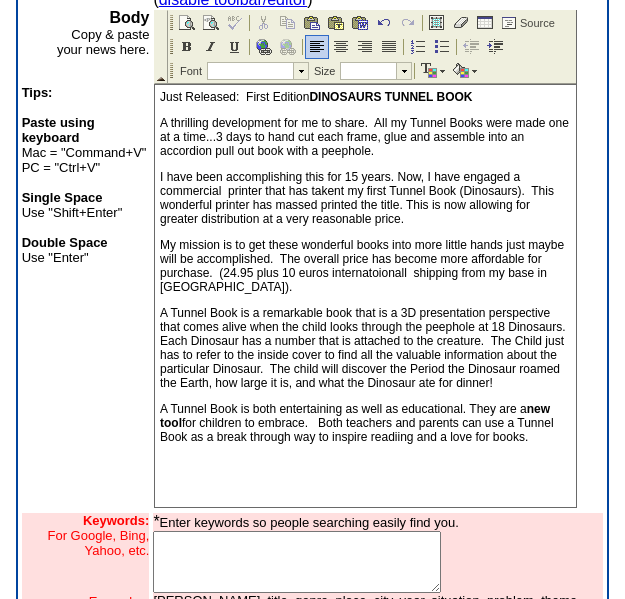 click on "A Tunnel Book is a remarkable book that is a 3D presentation perspective that comes alive when the child looks through the peephole at 18 Dinosaurs. Each Dinosaur has a number that is attached to the creature.  The Child just has to refer to the inside cover to find all the valuable information about the particular Dinosaur.  The child will discover the Period the Dinosaur roamed the Earth, how large it is, and what the Dinosaur ate for dinner!" at bounding box center [365, 348] 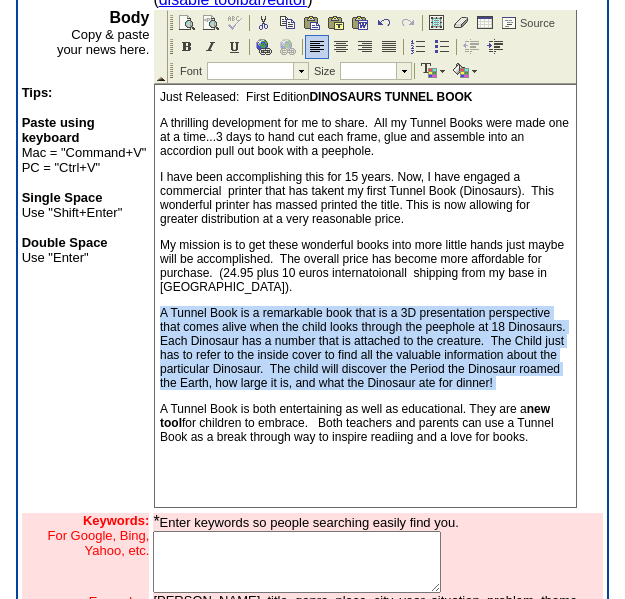 click on "A Tunnel Book is a remarkable book that is a 3D presentation perspective that comes alive when the child looks through the peephole at 18 Dinosaurs. Each Dinosaur has a number that is attached to the creature.  The Child just has to refer to the inside cover to find all the valuable information about the particular Dinosaur.  The child will discover the Period the Dinosaur roamed the Earth, how large it is, and what the Dinosaur ate for dinner!" at bounding box center [365, 348] 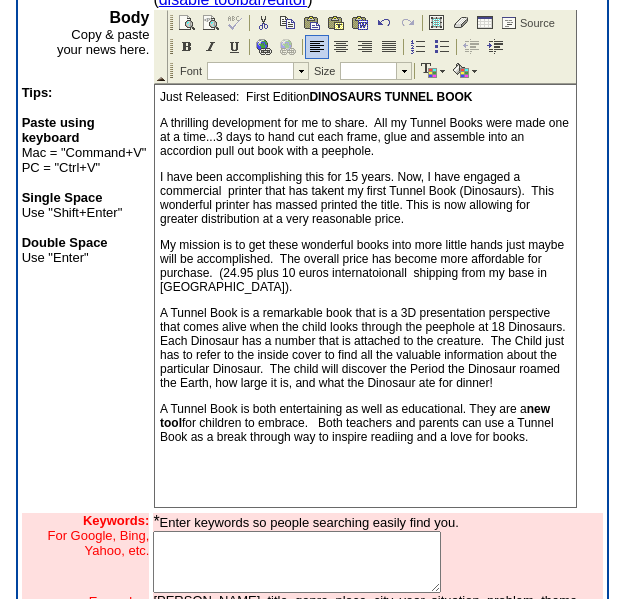 click on "My mission is to get these wonderful books into more little hands just maybe will be accomplished.  The overall price has become more affordable for purchase.  (24.95 plus 10 euros internatoionall  shipping from my base in [GEOGRAPHIC_DATA])." at bounding box center [365, 266] 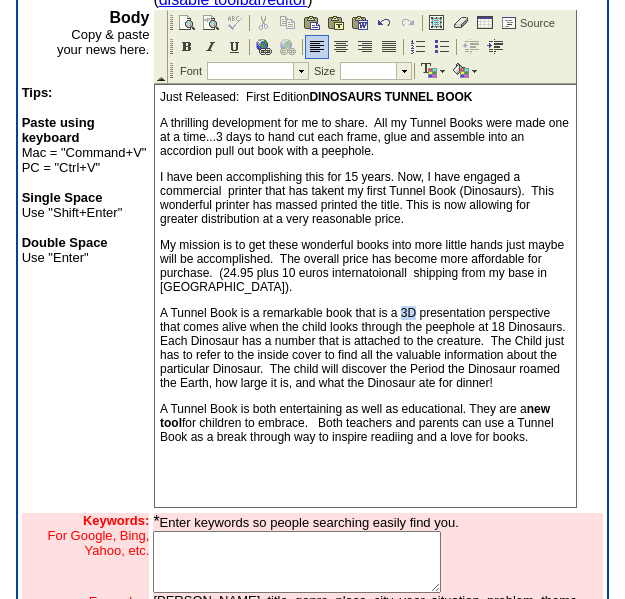 drag, startPoint x: 416, startPoint y: 311, endPoint x: 400, endPoint y: 306, distance: 16.763054 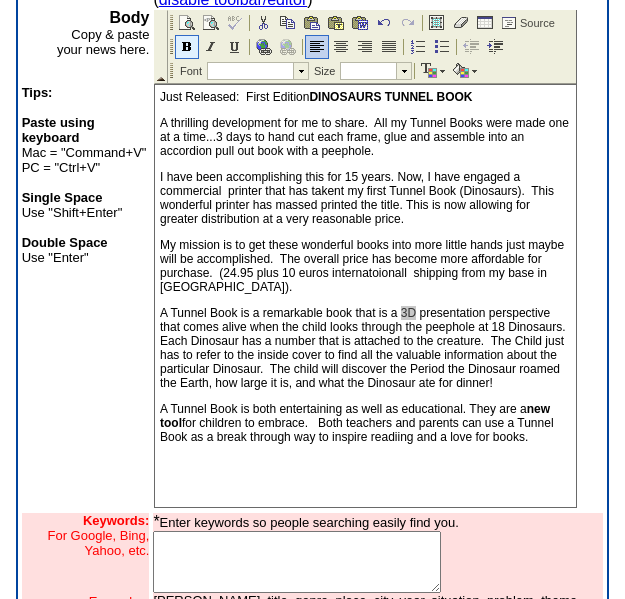 drag, startPoint x: 196, startPoint y: 60, endPoint x: 189, endPoint y: 49, distance: 13.038404 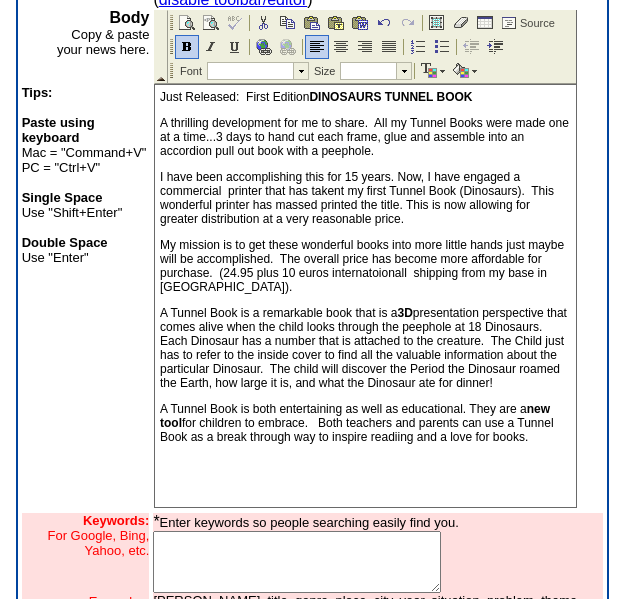 click on "Just Released:  First Edition  DINOSAURS TUNNEL BOOK A thrilling development for me to share.  All my Tunnel Books were made one at a time...3 days to hand cut each frame, glue and assemble into an accordion pull out book with a peephole.   I have been accomplishing this for 15 years. Now, I have engaged a commercial  printer that has takent my first Tunnel Book (Dinosaurs).  This wonderful printer has massed printed the title. This is now allowing for greater distribution at a very reasonable price.   My mission is to get these wonderful books into more little hands just maybe will be accomplished.  The overall price has become more affordable for purchase.  (24.95 plus 10 euros internatoionall  shipping from my base in Spain). A Tunnel Book is a remarkable book that is a  3D A Tunnel Book is both entertaining as well as educational. They are a  new   tool" at bounding box center [365, 306] 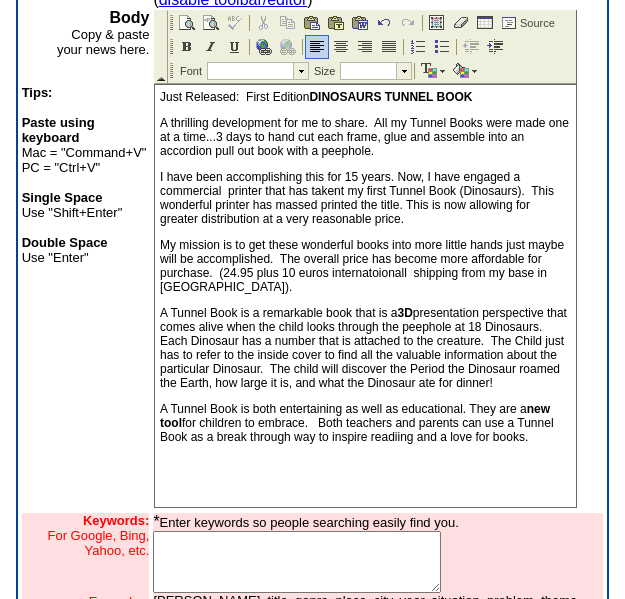 click on "Just Released:  First Edition  DINOSAURS TUNNEL BOOK A thrilling development for me to share.  All my Tunnel Books were made one at a time...3 days to hand cut each frame, glue and assemble into an accordion pull out book with a peephole.   I have been accomplishing this for 15 years. Now, I have engaged a commercial  printer that has takent my first Tunnel Book (Dinosaurs).  This wonderful printer has massed printed the title. This is now allowing for greater distribution at a very reasonable price.   My mission is to get these wonderful books into more little hands just maybe will be accomplished.  The overall price has become more affordable for purchase.  (24.95 plus 10 euros internatoionall  shipping from my base in Spain). A Tunnel Book is a remarkable book that is a  3D A Tunnel Book is both entertaining as well as educational. They are a  new   tool" at bounding box center (365, 306) 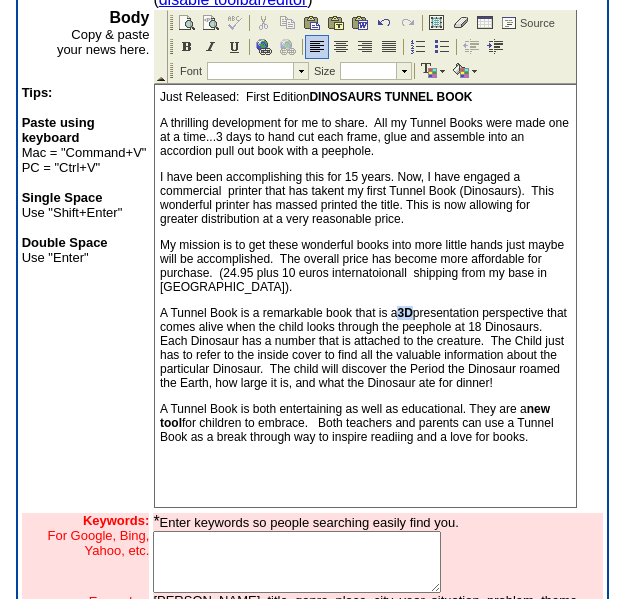 drag, startPoint x: 415, startPoint y: 312, endPoint x: 403, endPoint y: 308, distance: 12.649111 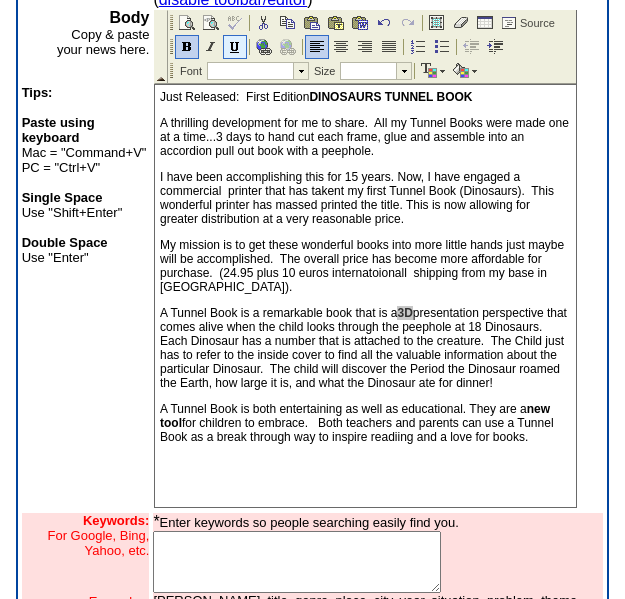click at bounding box center [235, 47] 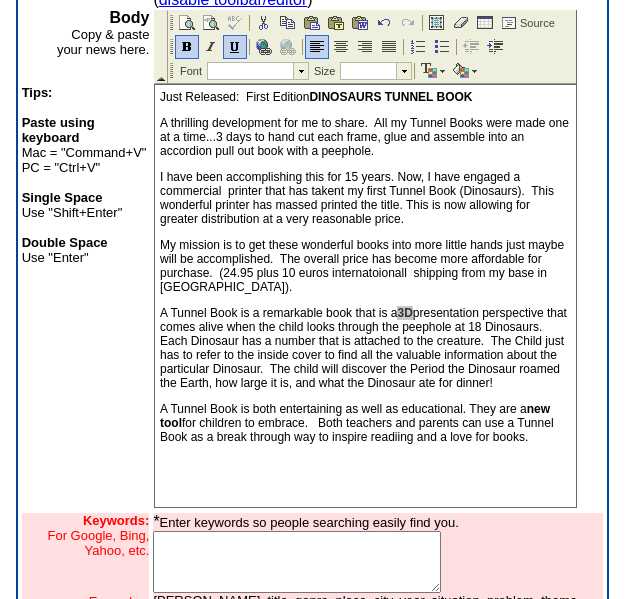 click at bounding box center (235, 47) 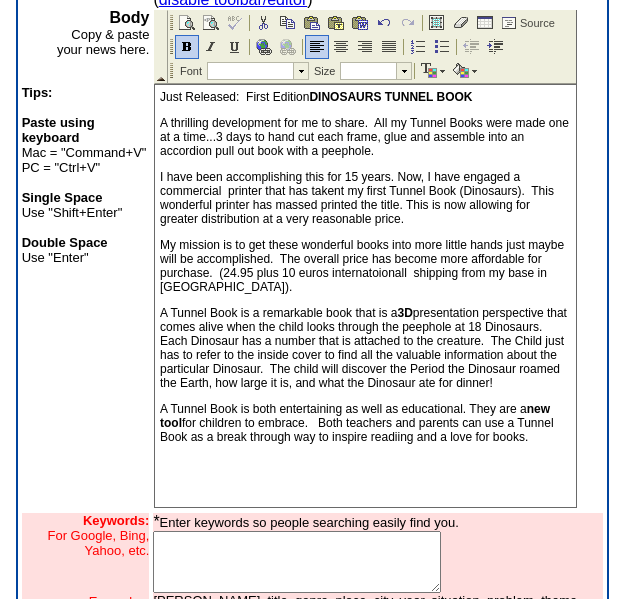 drag, startPoint x: 243, startPoint y: 52, endPoint x: 247, endPoint y: 77, distance: 25.317978 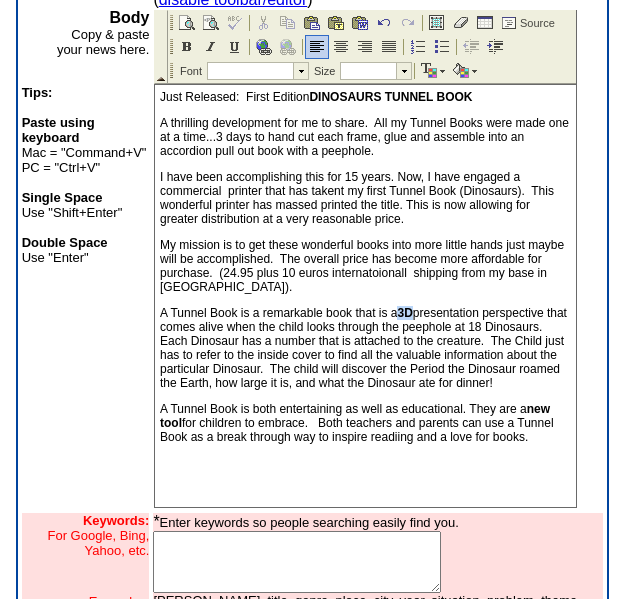 drag, startPoint x: 414, startPoint y: 311, endPoint x: 402, endPoint y: 309, distance: 12.165525 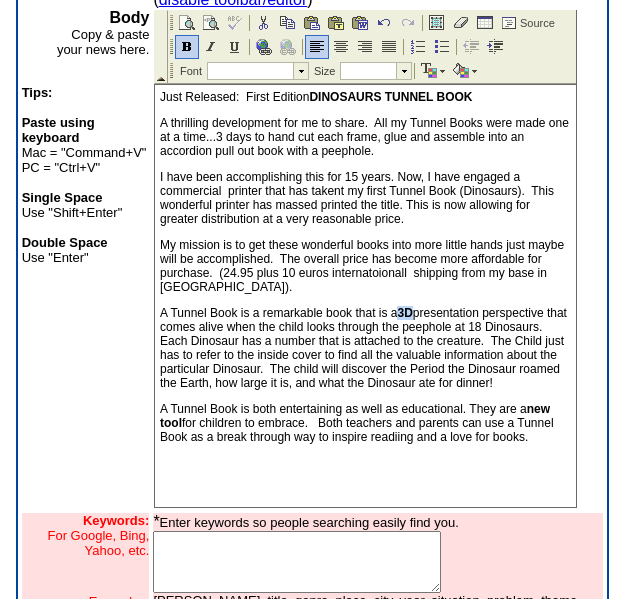 drag, startPoint x: 390, startPoint y: 212, endPoint x: 447, endPoint y: 276, distance: 85.70297 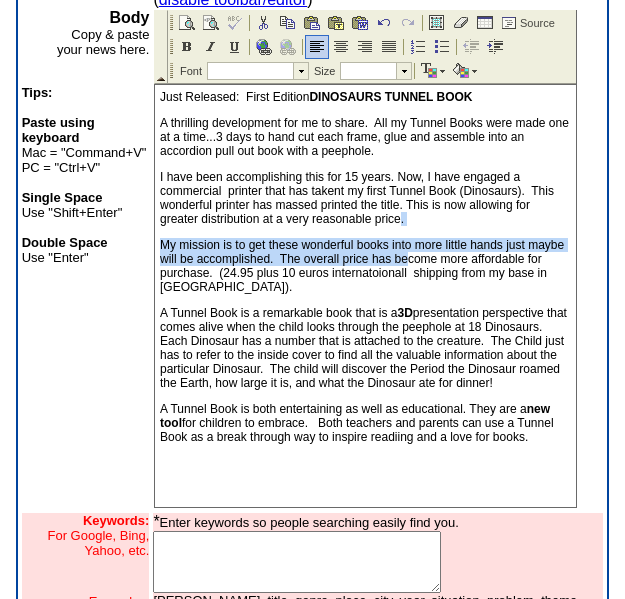 click on "I have been accomplishing this for 15 years. Now, I have engaged a commercial  printer that has takent my first Tunnel Book (Dinosaurs).  This wonderful printer has massed printed the title. This is now allowing for greater distribution at a very reasonable price." at bounding box center (365, 198) 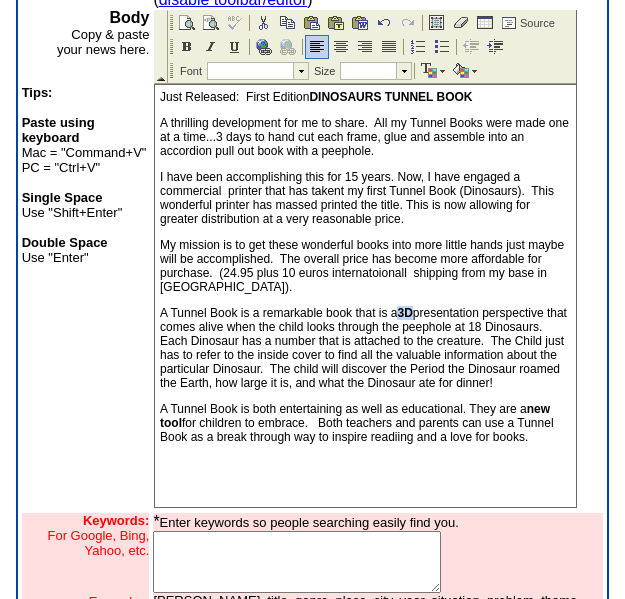 drag, startPoint x: 415, startPoint y: 310, endPoint x: 403, endPoint y: 304, distance: 13.416408 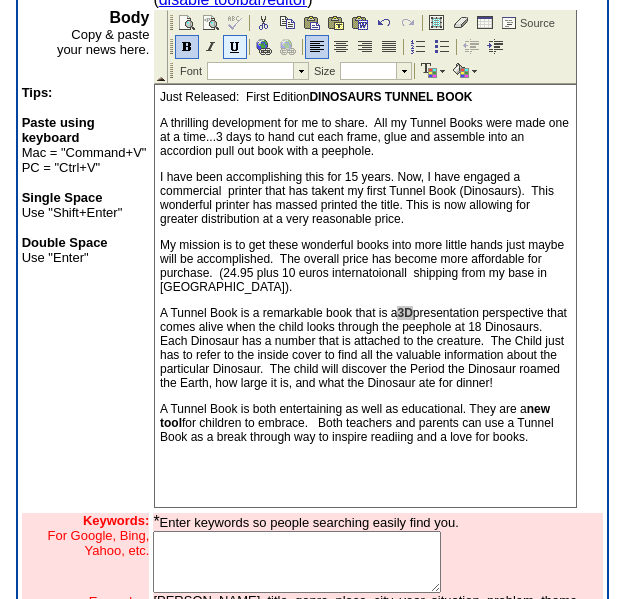 click at bounding box center (235, 47) 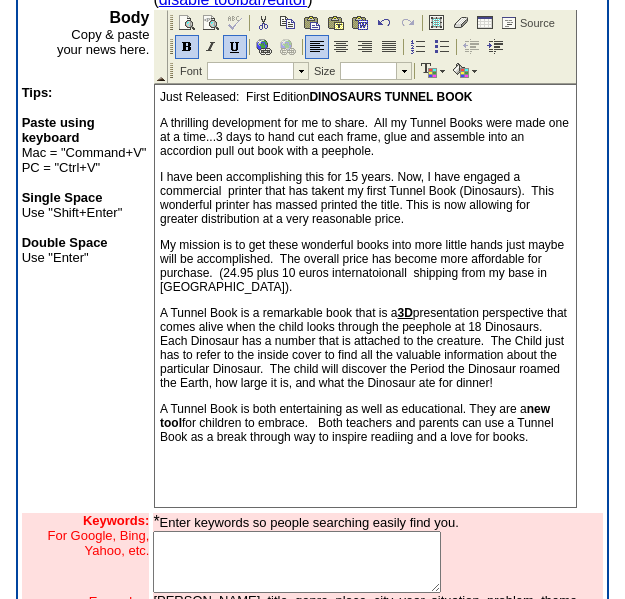 click on "Just Released:  First Edition  DINOSAURS TUNNEL BOOK A thrilling development for me to share.  All my Tunnel Books were made one at a time...3 days to hand cut each frame, glue and assemble into an accordion pull out book with a peephole.   I have been accomplishing this for 15 years. Now, I have engaged a commercial  printer that has takent my first Tunnel Book (Dinosaurs).  This wonderful printer has massed printed the title. This is now allowing for greater distribution at a very reasonable price.   My mission is to get these wonderful books into more little hands just maybe will be accomplished.  The overall price has become more affordable for purchase.  (24.95 plus 10 euros internatoionall  shipping from my base in Spain). A Tunnel Book is a remarkable book that is a  3D A Tunnel Book is both entertaining as well as educational. They are a  new   tool" at bounding box center (365, 306) 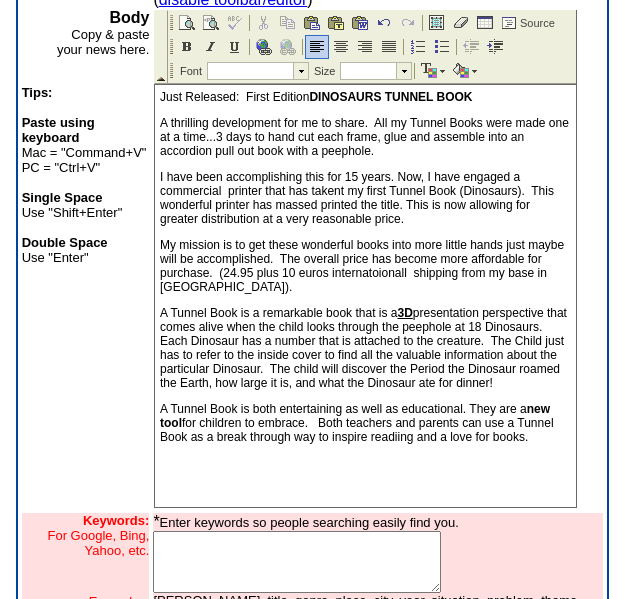 click on "A Tunnel Book is both entertaining as well as educational. They are a  new   tool  for children to embrace.   Both teachers and parents can use a Tunnel Book as a break through way to inspire readiing and a love for books." at bounding box center [365, 423] 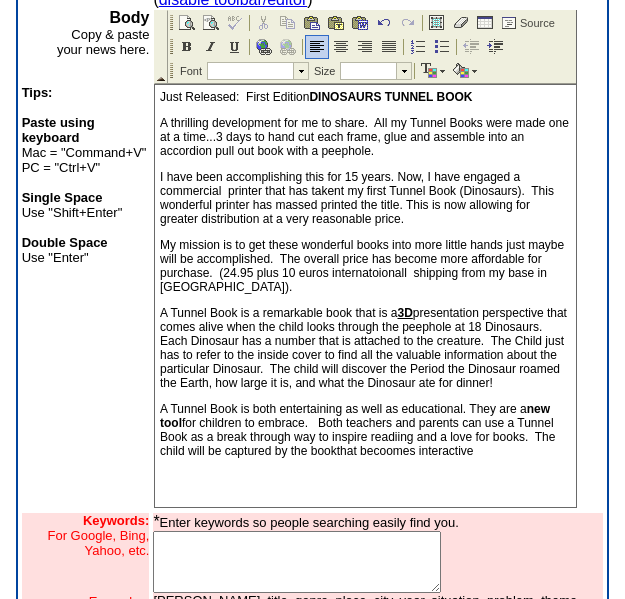 click on "A Tunnel Book is both entertaining as well as educational. They are a  new   tool  for children to embrace.   Both teachers and parents can use a Tunnel Book as a break through way to inspire readiing and a love for books.  The child will be captured by the bookthat becoomes interactive" at bounding box center (365, 430) 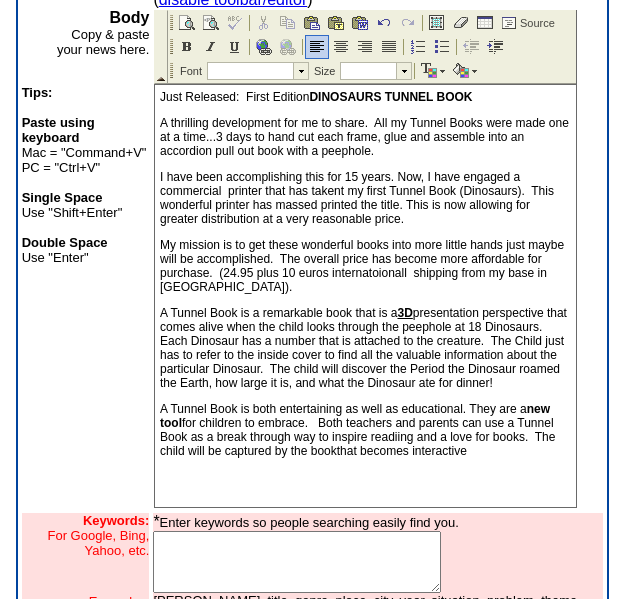 click on "A Tunnel Book is both entertaining as well as educational. They are a  new   tool  for children to embrace.   Both teachers and parents can use a Tunnel Book as a break through way to inspire readiing and a love for books.  The child will be captured by the bookthat becomes interactive" at bounding box center (365, 430) 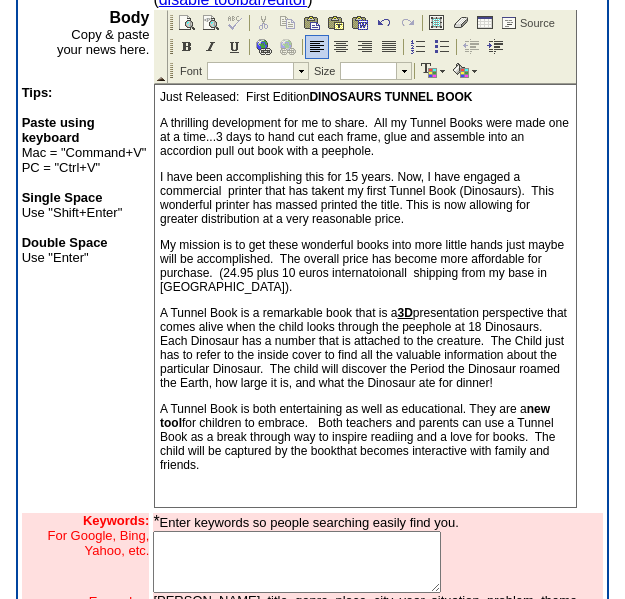 click on "A Tunnel Book is both entertaining as well as educational. They are a  new   tool  for children to embrace.   Both teachers and parents can use a Tunnel Book as a break through way to inspire readiing and a love for books.  The child will be captured by the bookthat becomes interactive with family and friends." at bounding box center [365, 437] 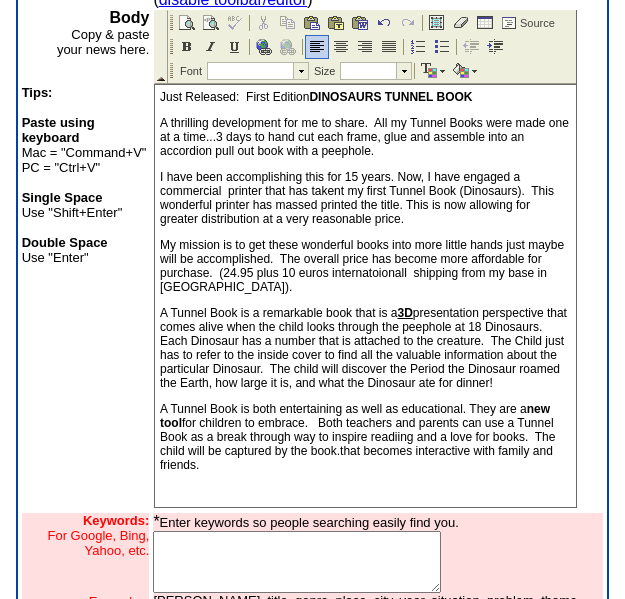 click on "A Tunnel Book is both entertaining as well as educational. They are a  new   tool  for children to embrace.   Both teachers and parents can use a Tunnel Book as a break through way to inspire readiing and a love for books.  The child will be captured by the book.that becomes interactive with family and friends." at bounding box center (365, 437) 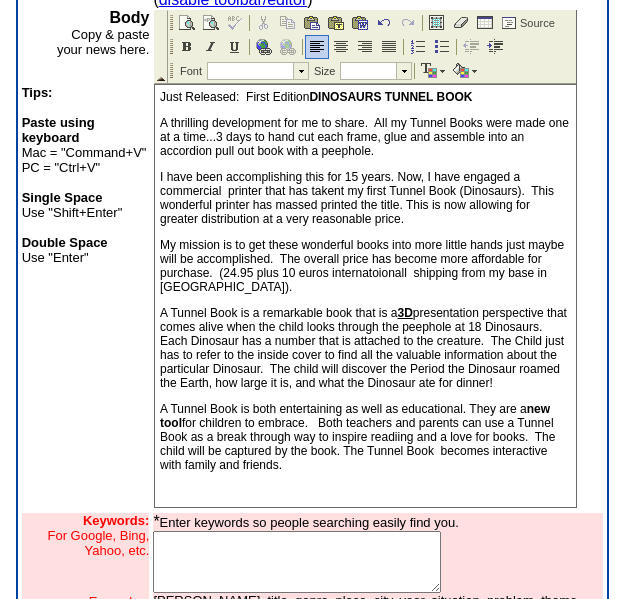click on "A Tunnel Book is both entertaining as well as educational. They are a  new   tool  for children to embrace.   Both teachers and parents can use a Tunnel Book as a break through way to inspire readiing and a love for books.  The child will be captured by the book. The Tunnel Book  becomes interactive with family and friends." at bounding box center [365, 437] 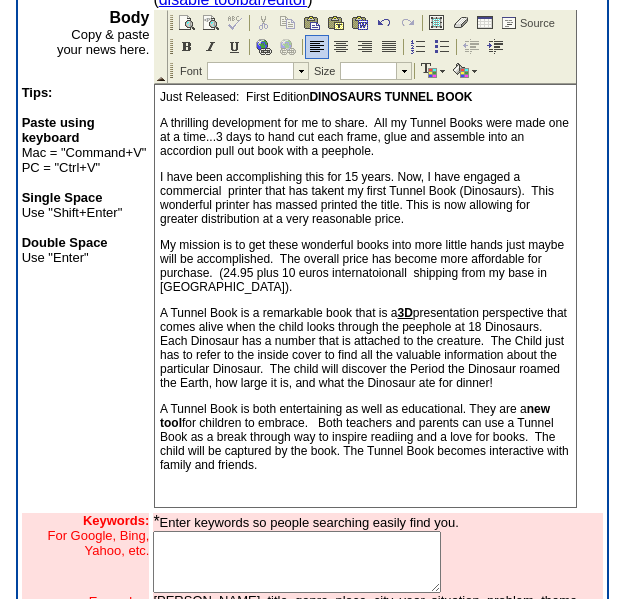 click on "A Tunnel Book is both entertaining as well as educational. They are a  new   tool  for children to embrace.   Both teachers and parents can use a Tunnel Book as a break through way to inspire readiing and a love for books.  The child will be captured by the book. The Tunnel Book becomes interactive with family and friends." at bounding box center [365, 437] 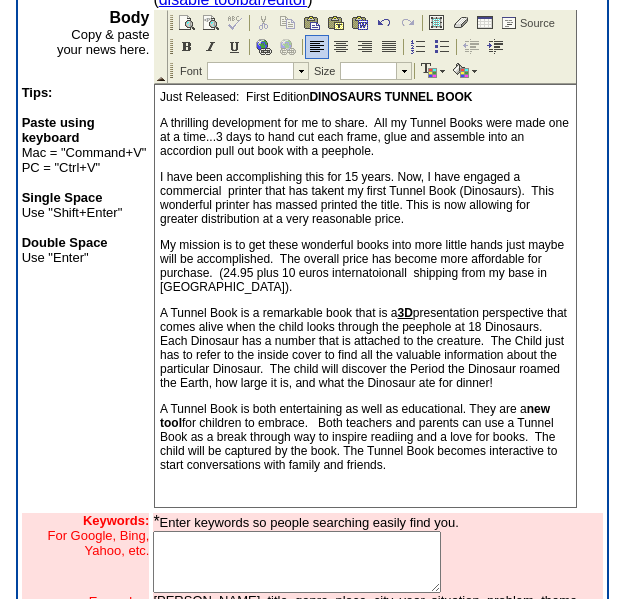 click on "A Tunnel Book is both entertaining as well as educational. They are a  new   tool  for children to embrace.   Both teachers and parents can use a Tunnel Book as a break through way to inspire readiing and a love for books.  The child will be captured by the book. The Tunnel Book becomes interactive to start conversations with family and friends." at bounding box center [365, 437] 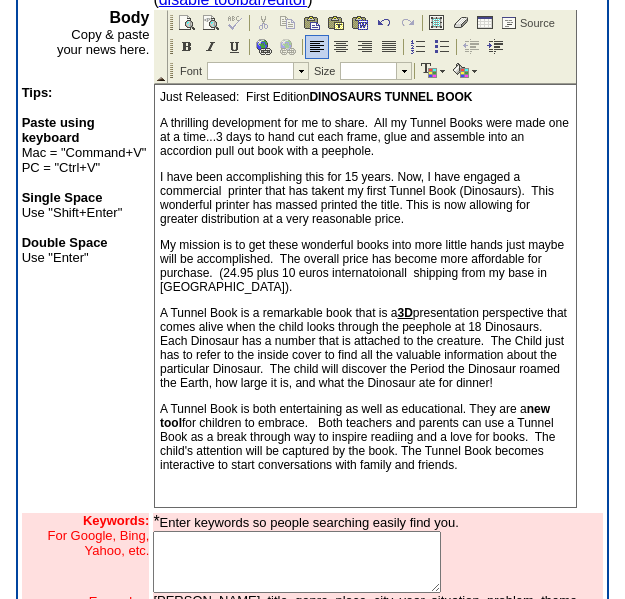 click on "A Tunnel Book is both entertaining as well as educational. They are a  new   tool  for children to embrace.   Both teachers and parents can use a Tunnel Book as a break through way to inspire readiing and a love for books.  The child's attention will be captured by the book. The Tunnel Book becomes interactive to start conversations with family and friends." at bounding box center (365, 437) 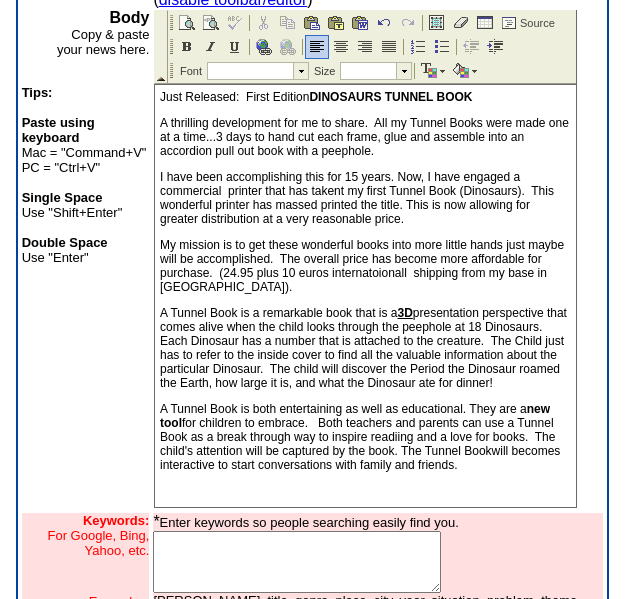 click on "A Tunnel Book is both entertaining as well as educational. They are a  new   tool  for children to embrace.   Both teachers and parents can use a Tunnel Book as a break through way to inspire readiing and a love for books.  The child's attention will be captured by the book. The Tunnel Bookwill becomes interactive to start conversations with family and friends." at bounding box center [365, 437] 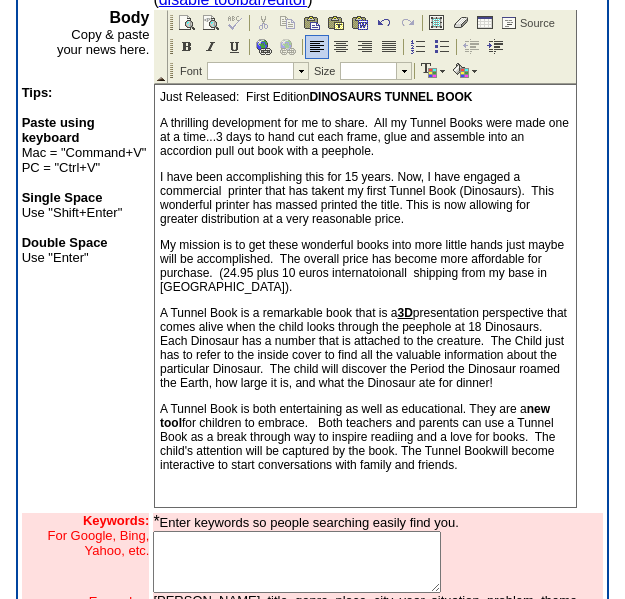 click on "A Tunnel Book is both entertaining as well as educational. They are a  new   tool  for children to embrace.   Both teachers and parents can use a Tunnel Book as a break through way to inspire readiing and a love for books.  The child's attention will be captured by the book. The Tunnel Bookwill become interactive to start conversations with family and friends." at bounding box center (365, 437) 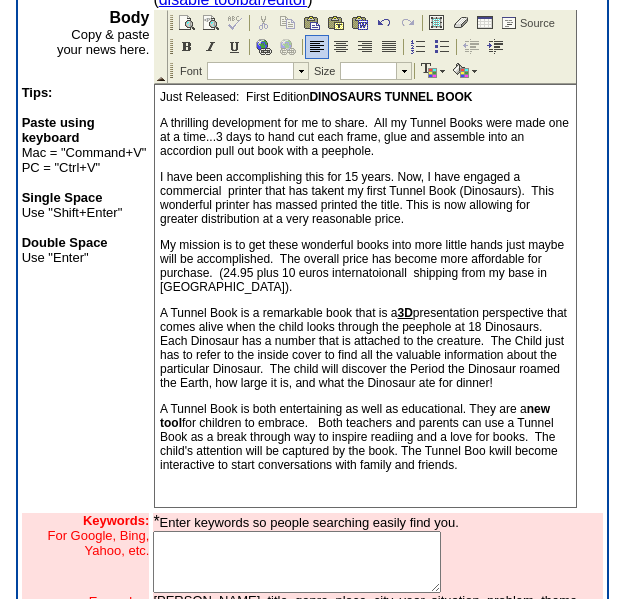 click on "A Tunnel Book is both entertaining as well as educational. They are a  new   tool  for children to embrace.   Both teachers and parents can use a Tunnel Book as a break through way to inspire readiing and a love for books.  The child's attention will be captured by the book. The Tunnel Boo kwill become interactive to start conversations with family and friends." at bounding box center (365, 437) 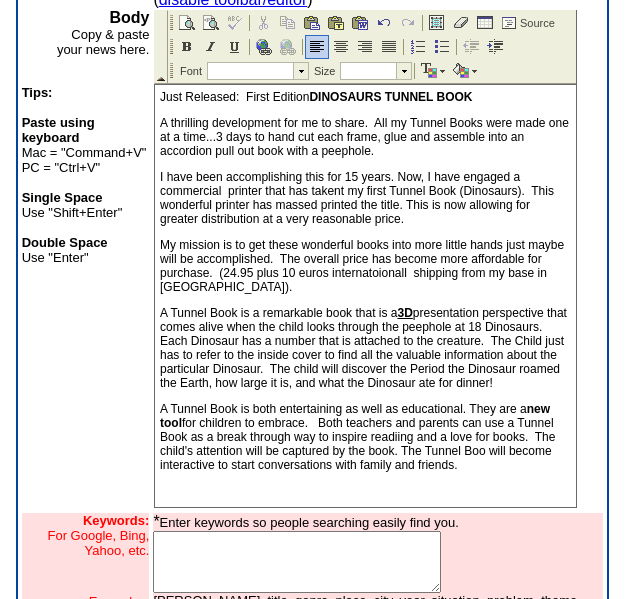 click on "A Tunnel Book is both entertaining as well as educational. They are a  new   tool  for children to embrace.   Both teachers and parents can use a Tunnel Book as a break through way to inspire readiing and a love for books.  The child's attention will be captured by the book. The Tunnel Boo will become interactive to start conversations with family and friends." at bounding box center [365, 437] 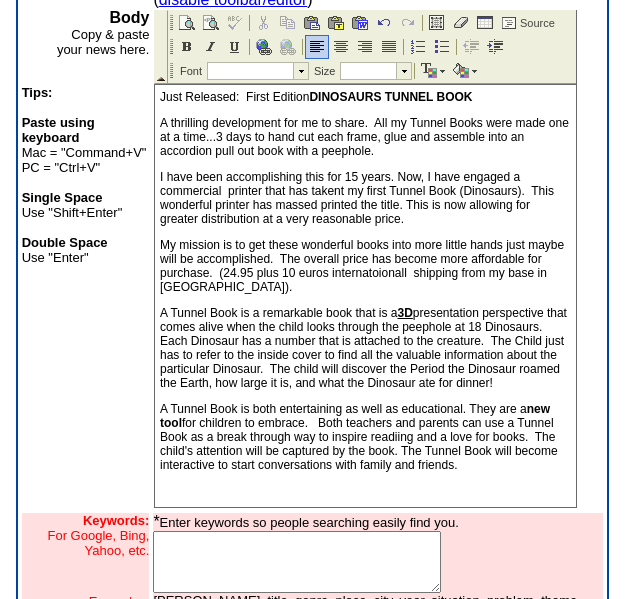 click on "A Tunnel Book is both entertaining as well as educational. They are a  new   tool  for children to embrace.   Both teachers and parents can use a Tunnel Book as a break through way to inspire readiing and a love for books.  The child's attention will be captured by the book. The Tunnel Book will become interactive to start conversations with family and friends." at bounding box center (365, 437) 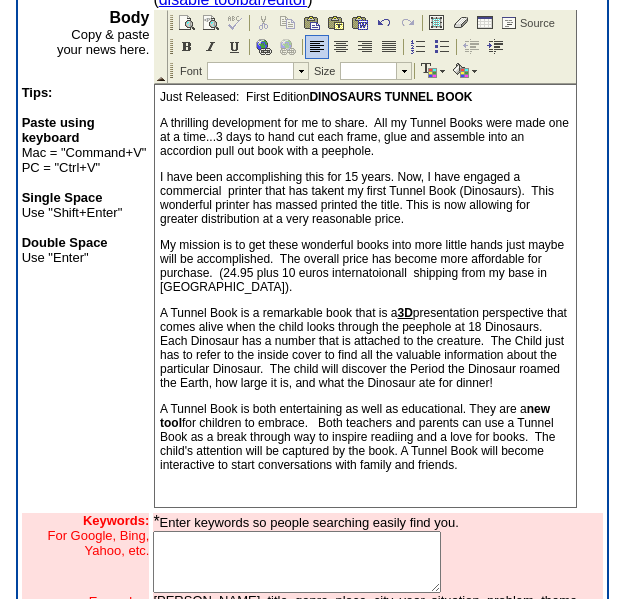 click on "A Tunnel Book is both entertaining as well as educational. They are a  new   tool  for children to embrace.   Both teachers and parents can use a Tunnel Book as a break through way to inspire readiing and a love for books.  The child's attention will be captured by the book. A Tunnel Book will become interactive to start conversations with family and friends." at bounding box center [365, 437] 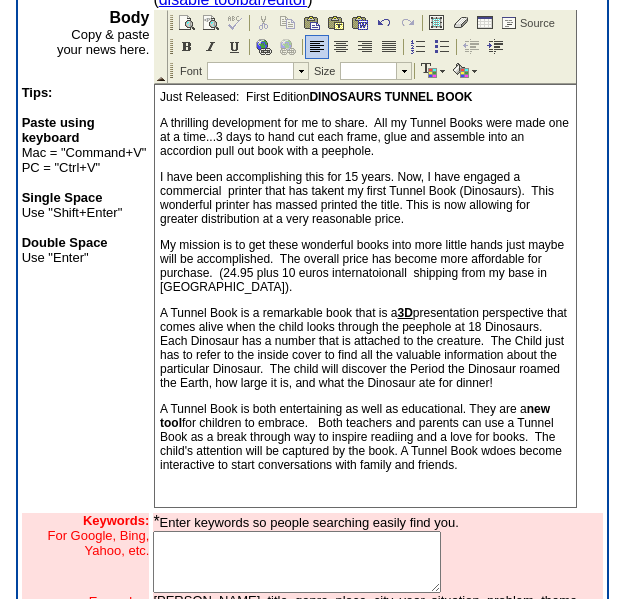 click on "A Tunnel Book is both entertaining as well as educational. They are a  new   tool  for children to embrace.   Both teachers and parents can use a Tunnel Book as a break through way to inspire readiing and a love for books.  The child's attention will be captured by the book. A Tunnel Book wdoes become interactive to start conversations with family and friends." at bounding box center [365, 437] 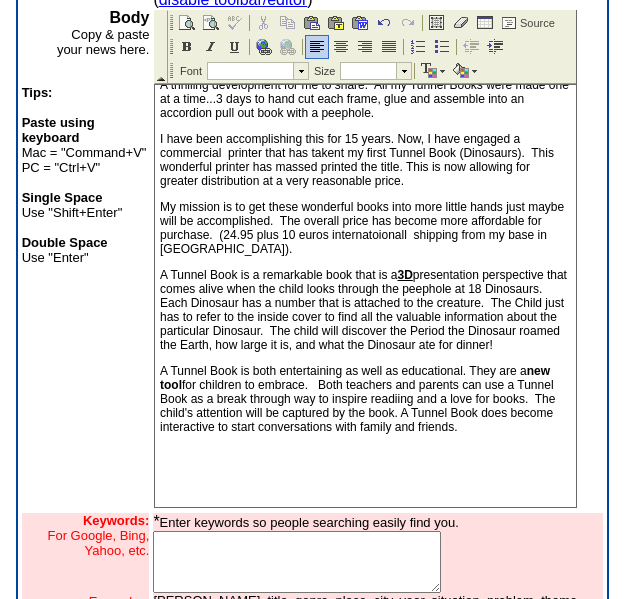scroll, scrollTop: 62, scrollLeft: 0, axis: vertical 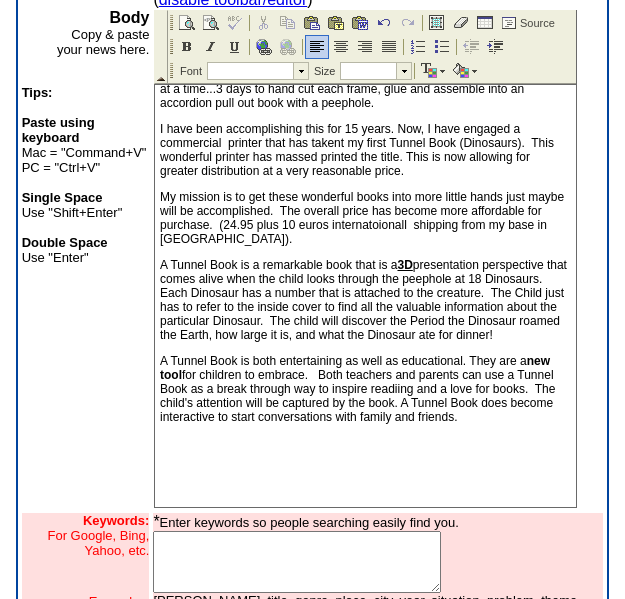 click at bounding box center (297, 562) 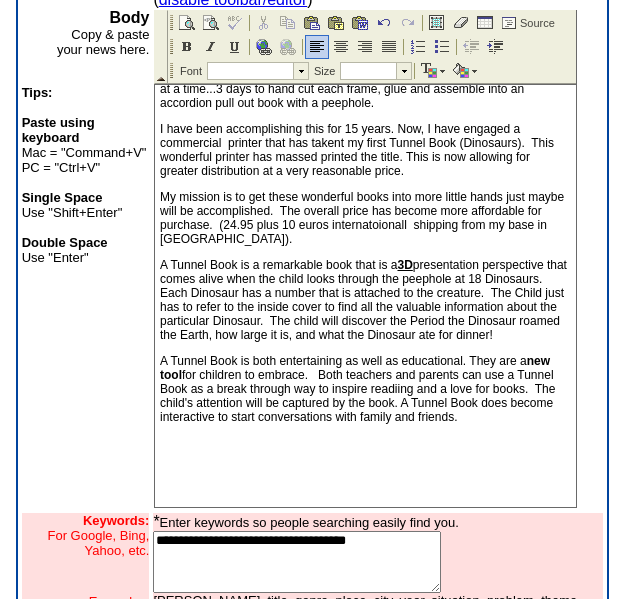 click on "**********" at bounding box center [297, 562] 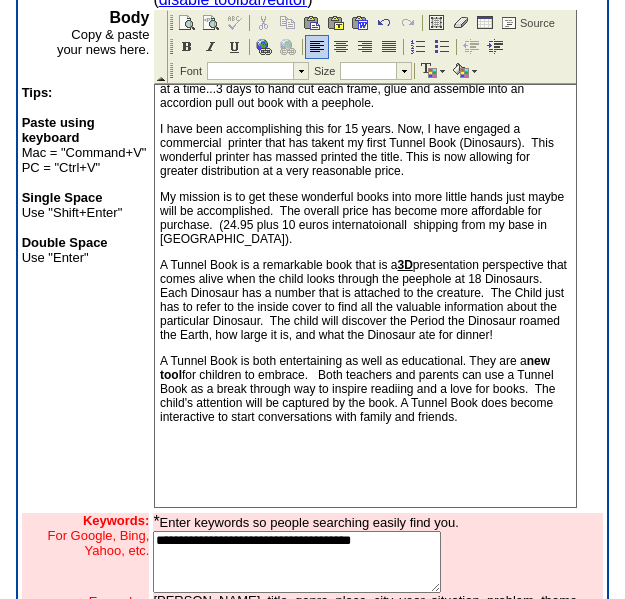 click on "**********" at bounding box center (297, 562) 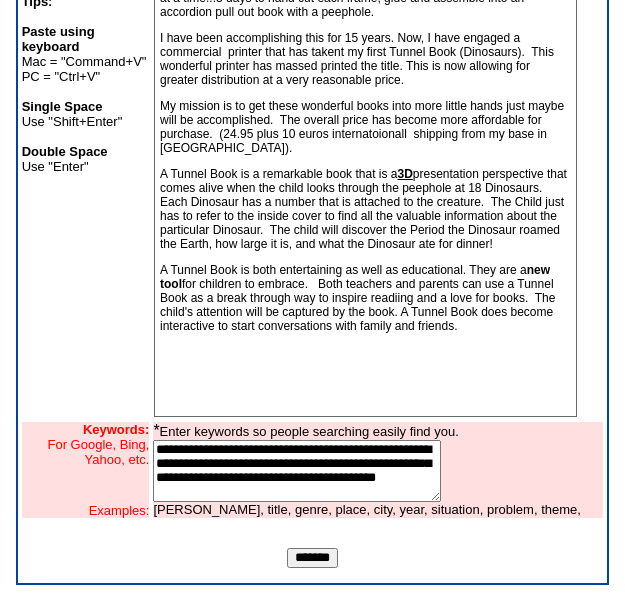 scroll, scrollTop: 427, scrollLeft: 0, axis: vertical 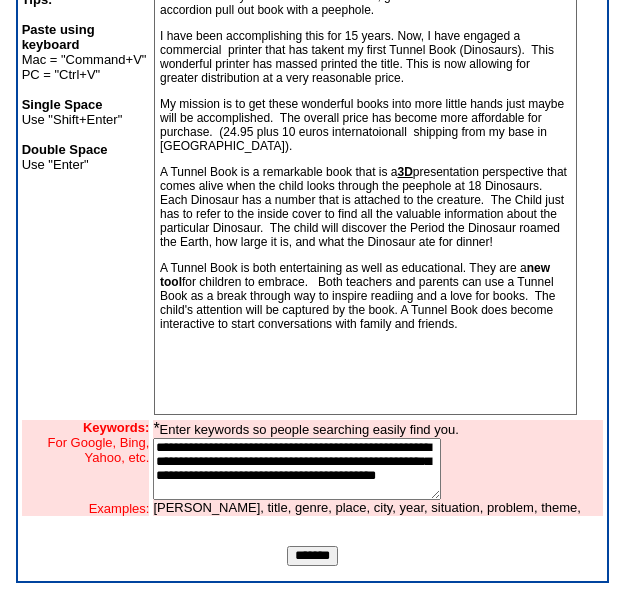 click on "**********" at bounding box center [297, 469] 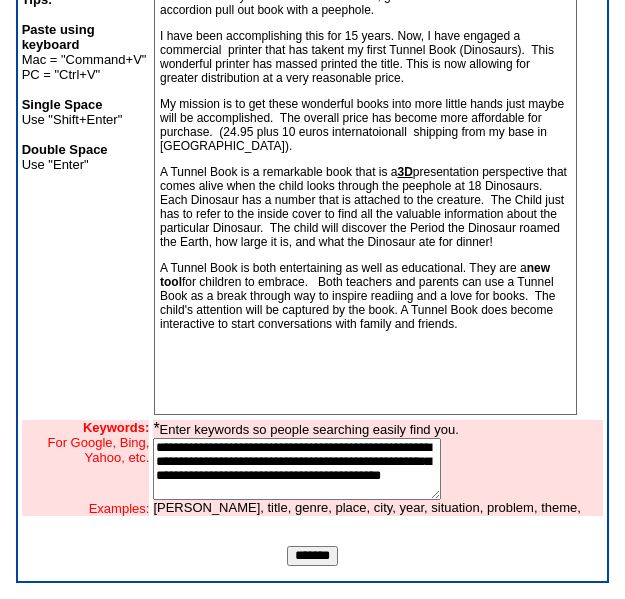click on "**********" at bounding box center [297, 469] 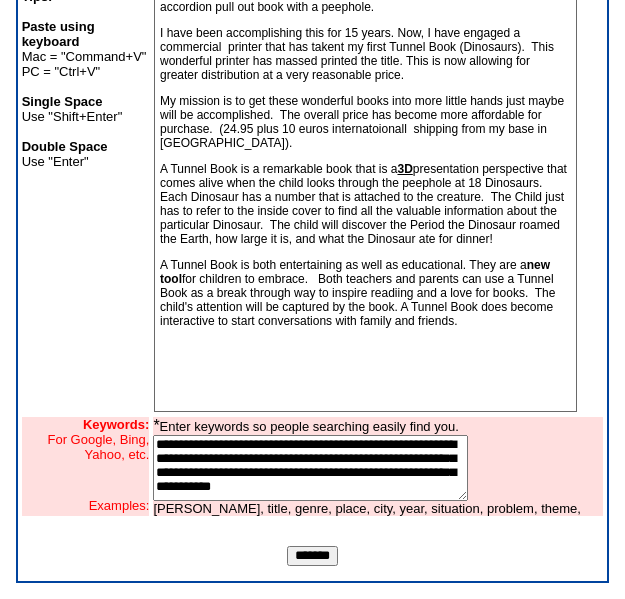 scroll, scrollTop: 28, scrollLeft: 0, axis: vertical 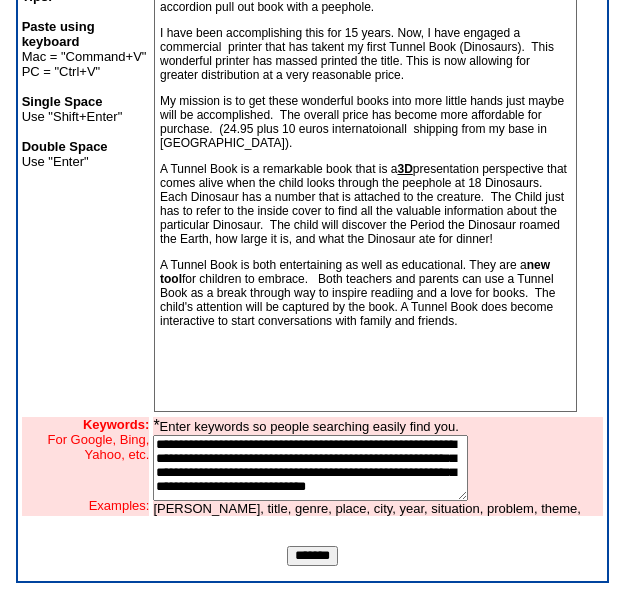 type on "**********" 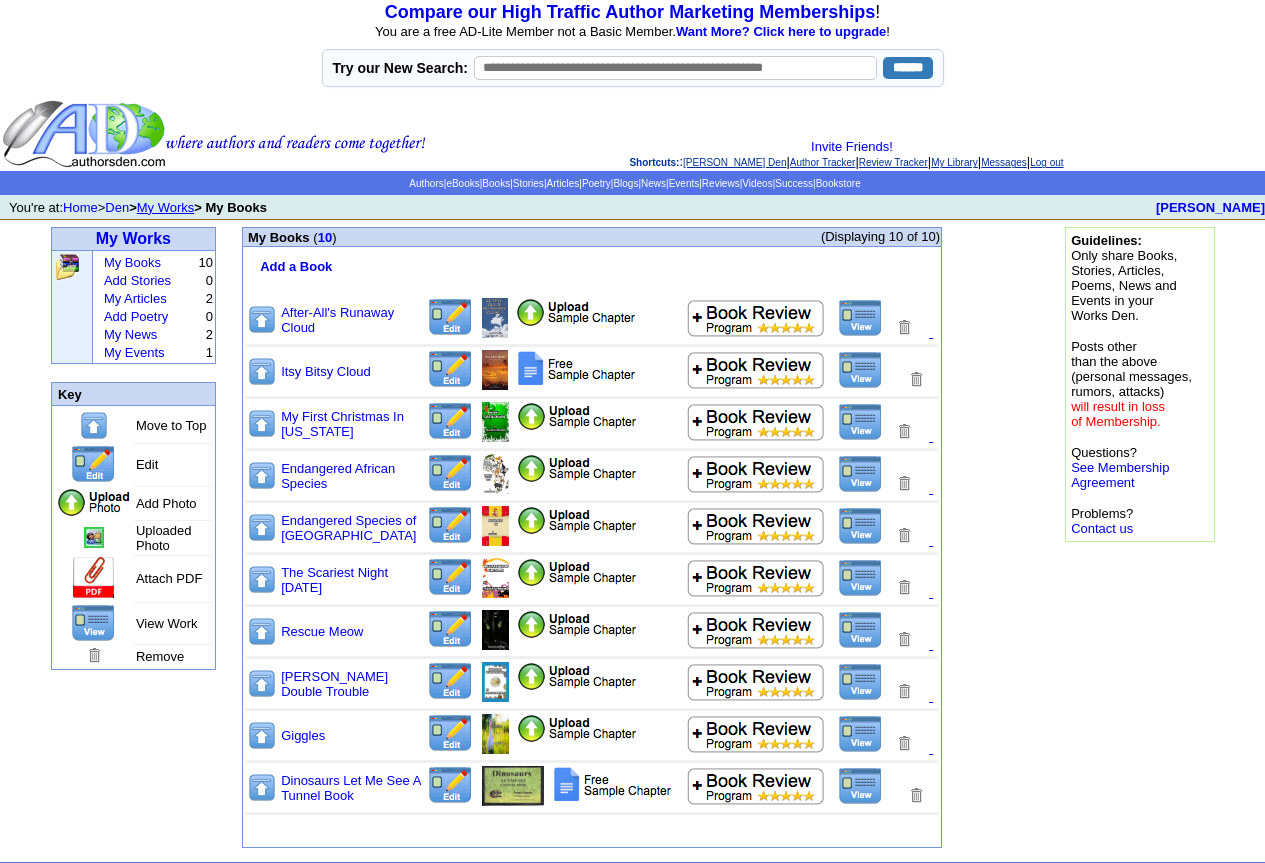 scroll, scrollTop: 0, scrollLeft: 0, axis: both 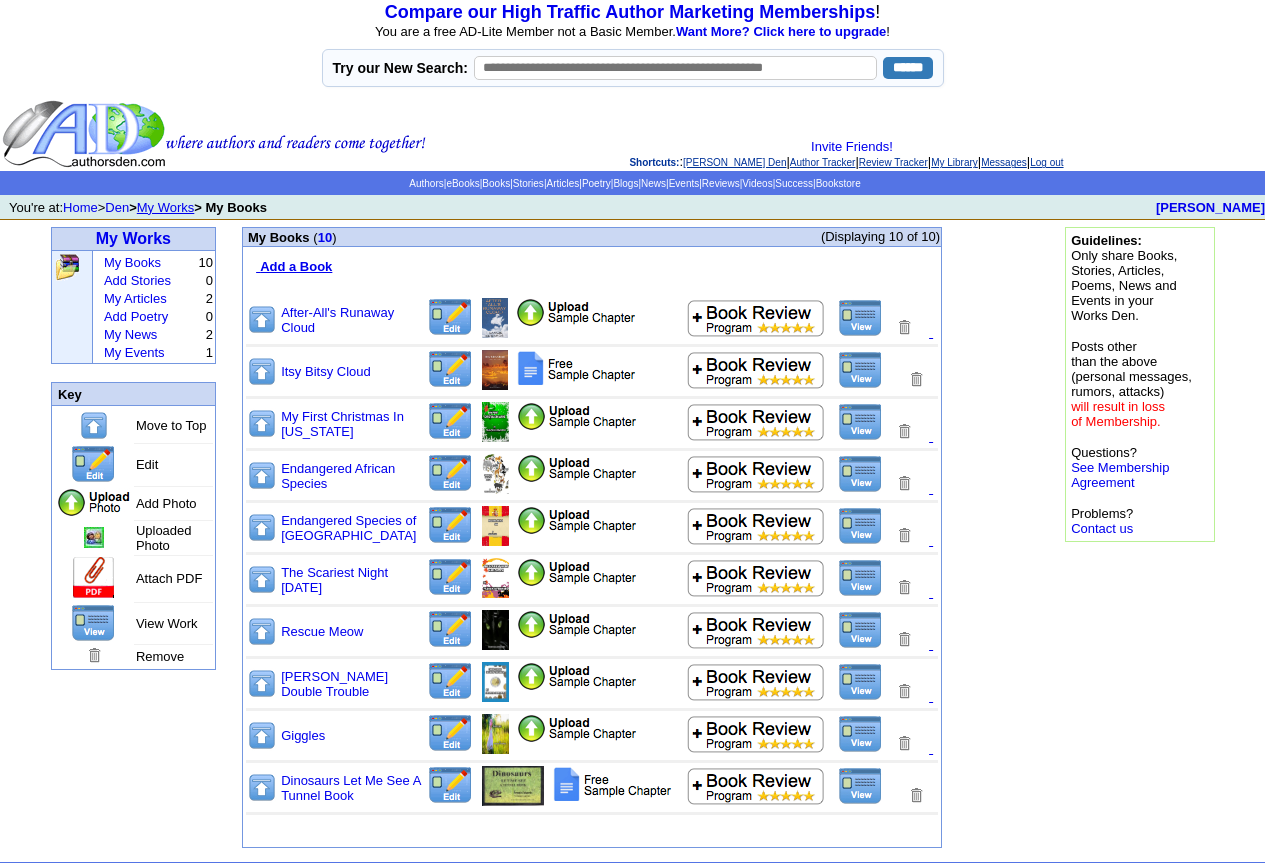 click on "Add a Book" at bounding box center [296, 266] 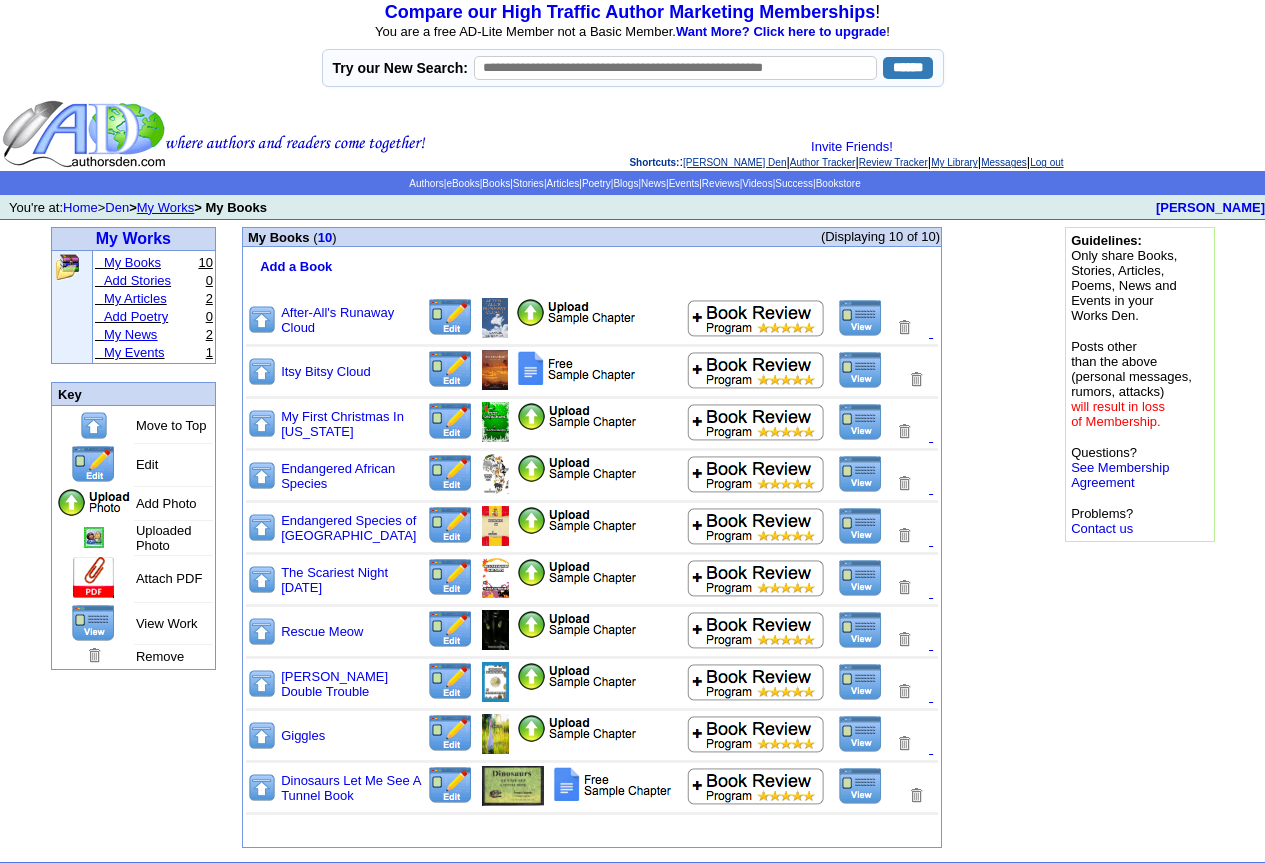 click on "My News" at bounding box center (130, 334) 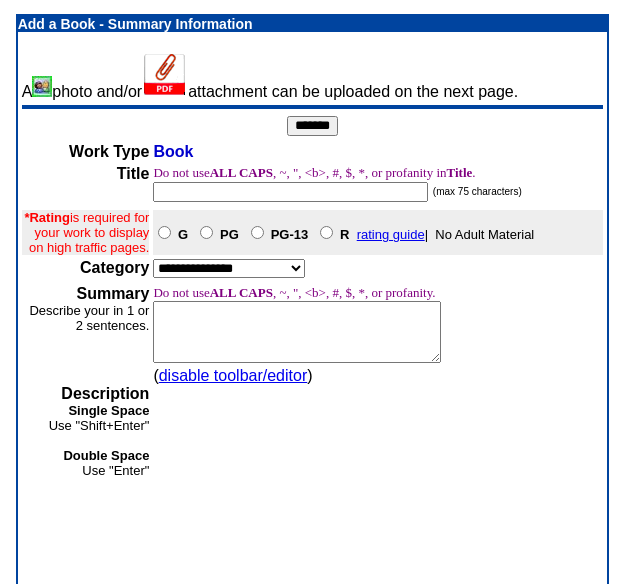 scroll, scrollTop: 0, scrollLeft: 0, axis: both 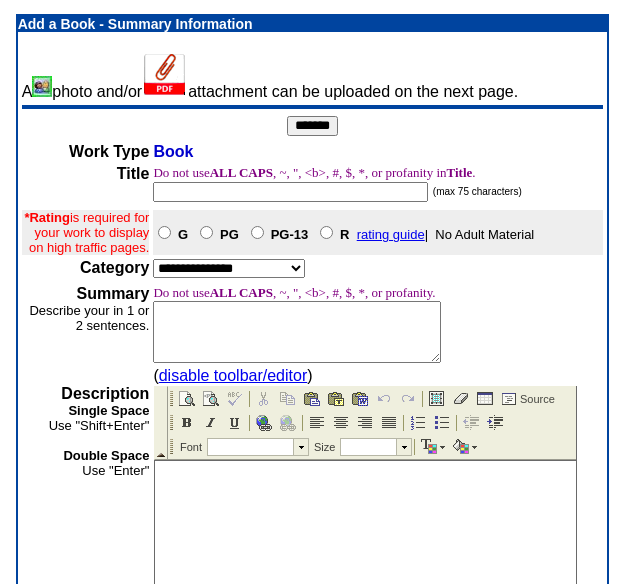 click at bounding box center [290, 192] 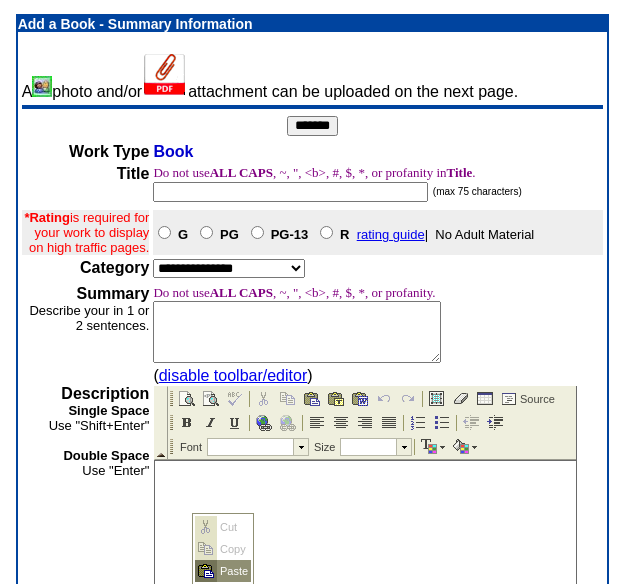click on "Paste" at bounding box center (234, 571) 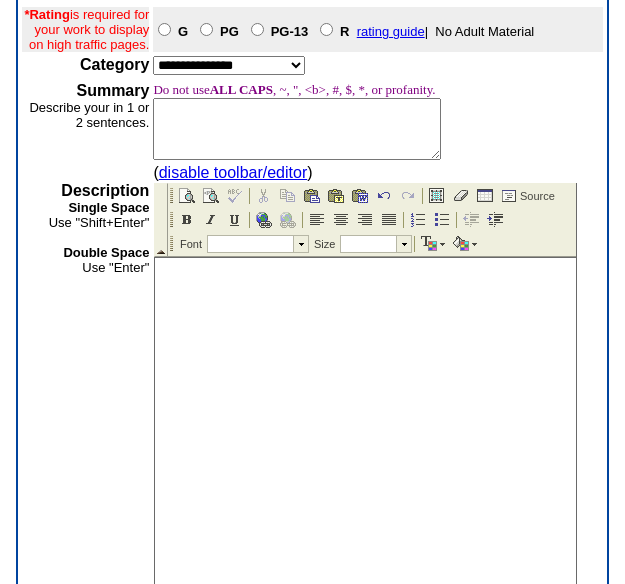 scroll, scrollTop: 300, scrollLeft: 0, axis: vertical 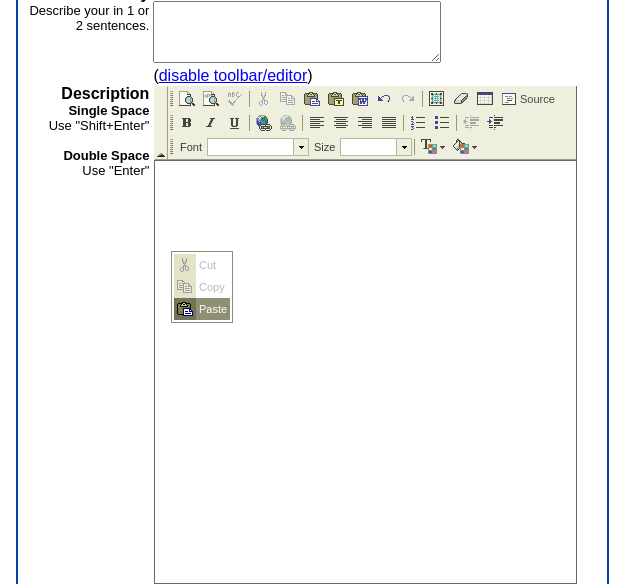 click on "Paste" at bounding box center [213, 309] 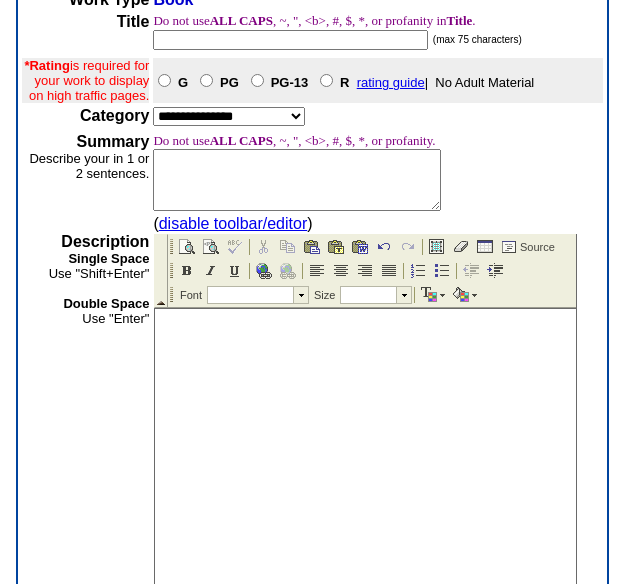 scroll, scrollTop: 0, scrollLeft: 0, axis: both 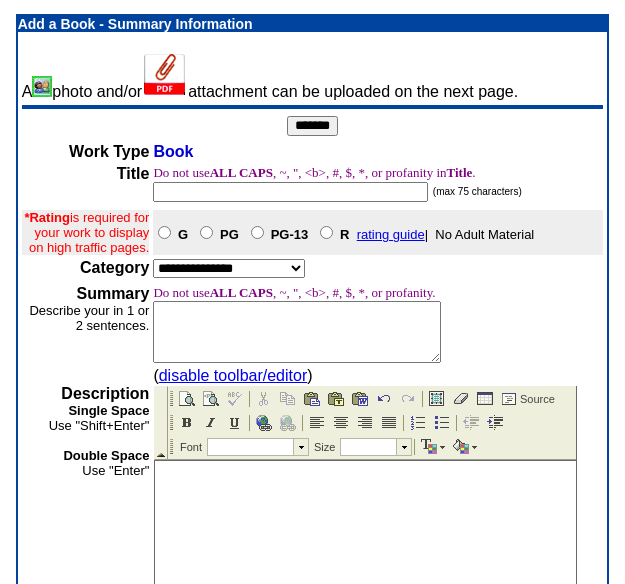 click at bounding box center (290, 192) 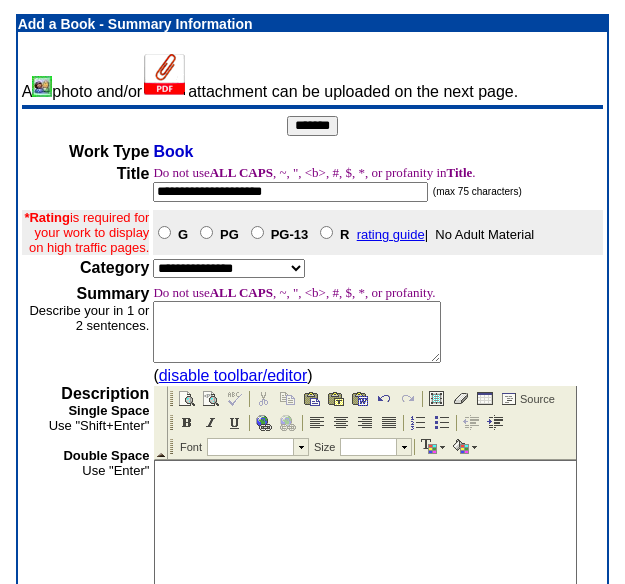 type on "**********" 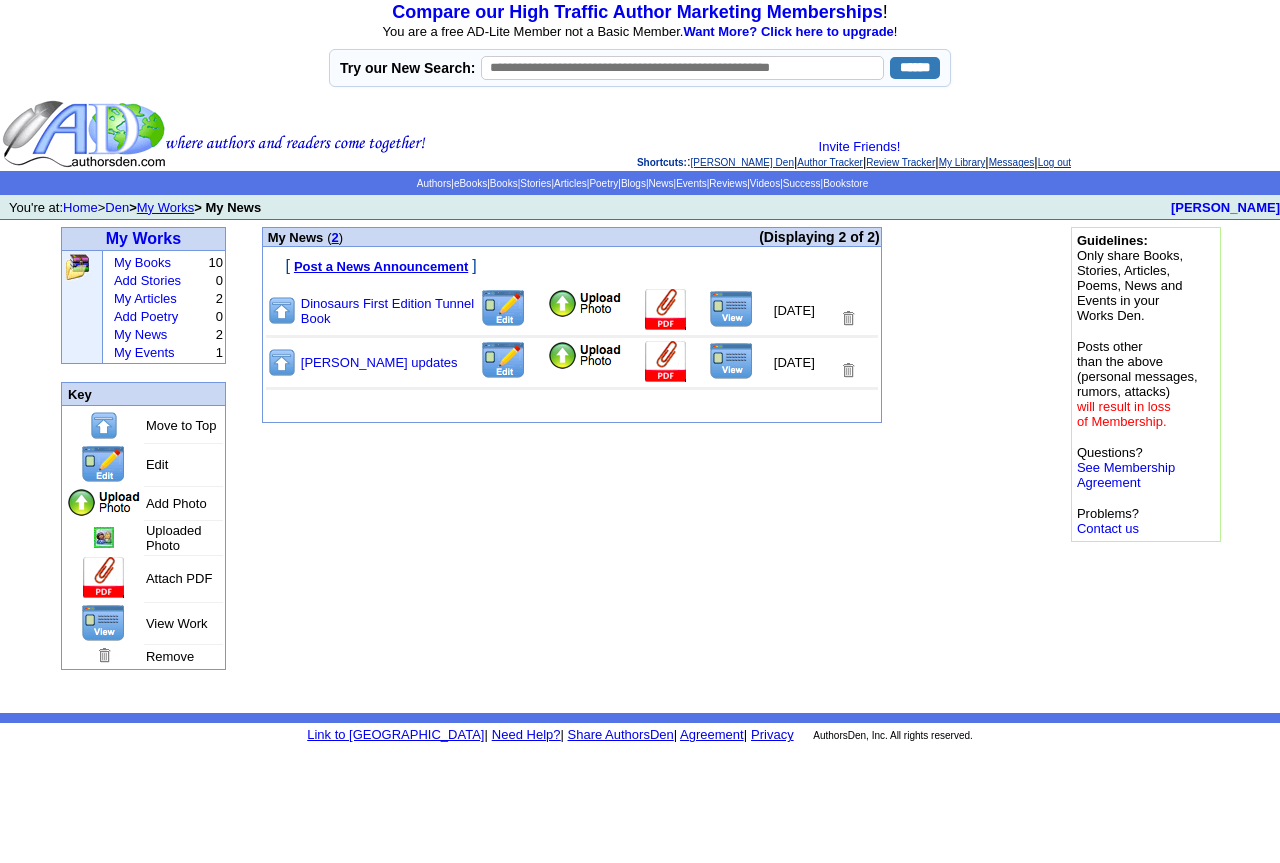scroll, scrollTop: 0, scrollLeft: 0, axis: both 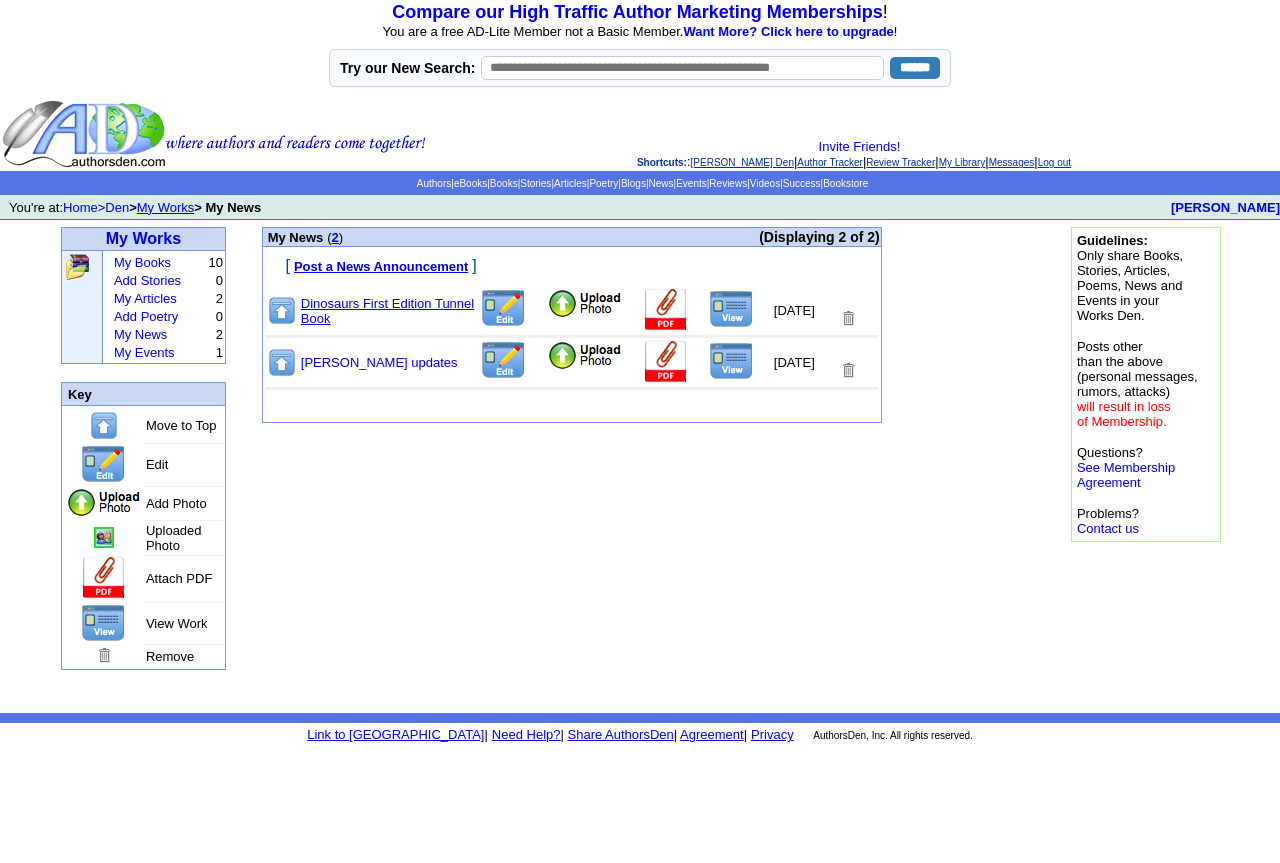 click on "Dinosaurs First Edition Tunnel Book" at bounding box center [387, 311] 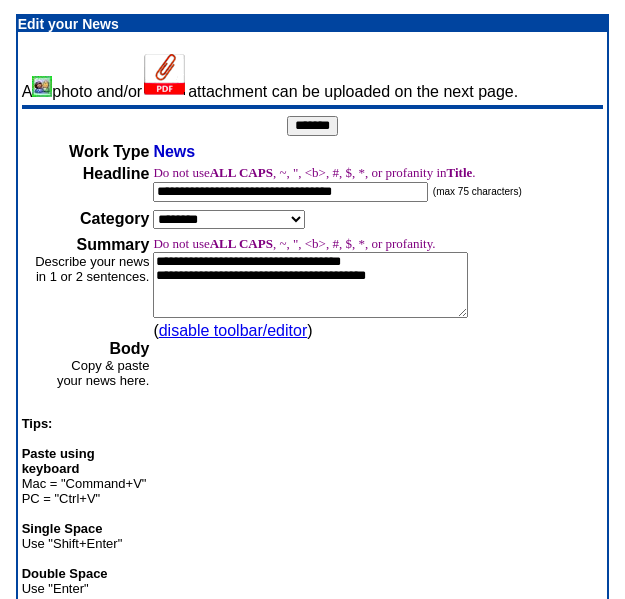 scroll, scrollTop: 0, scrollLeft: 0, axis: both 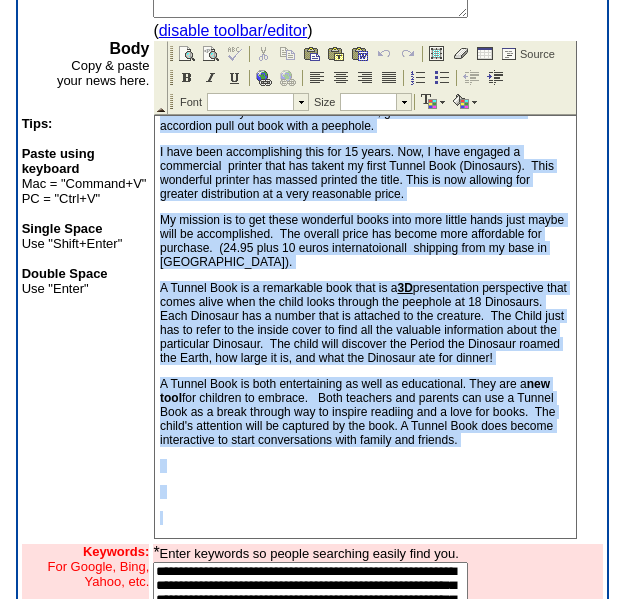 drag, startPoint x: 159, startPoint y: 130, endPoint x: 541, endPoint y: 520, distance: 545.9158 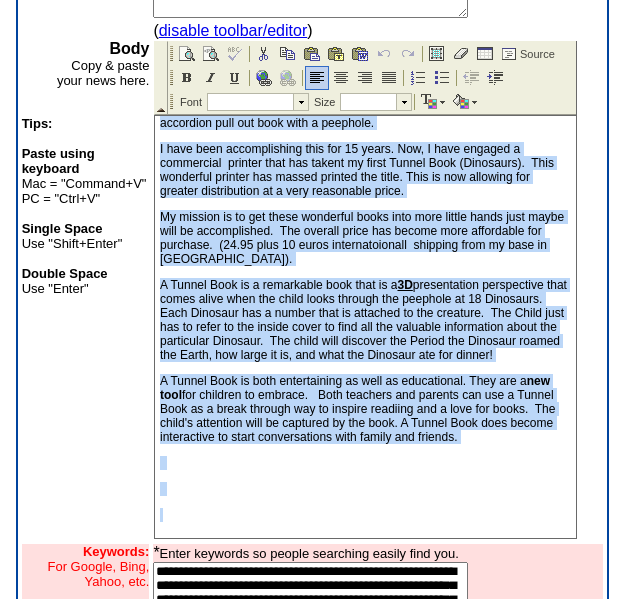 click on "Just Released:  First Edition  DINOSAURS TUNNEL BOOK
A thrilling development for me to share.  All my Tunnel Books were made one at a time...3 days to hand cut each frame, glue and assemble into an accordion pull out book with a peephole.
I have been accomplishing this for 15 years. Now, I have engaged a commercial  printer that has takent my first Tunnel Book (Dinosaurs).  This wonderful printer has massed printed the title. This is now allowing for greater distribution at a very reasonable price.
My mission is to get these wonderful books into more little hands just maybe will be accomplished.  The overall price has become more affordable for purchase.  (24.95 plus 10 euros internatoionall  shipping from my base in [GEOGRAPHIC_DATA]).
A Tunnel Book is a remarkable book that is a  3D
A Tunnel Book is both entertaining as well as educational. They are a  new   tool" at bounding box center (365, 305) 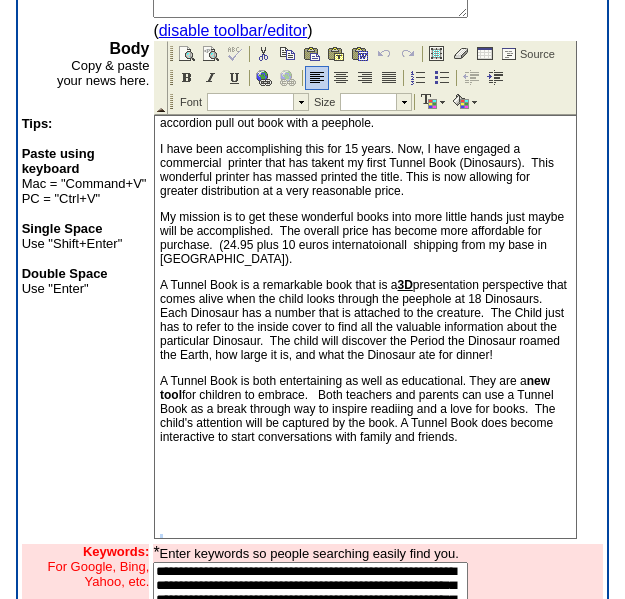 click on "Just Released:  First Edition  DINOSAURS TUNNEL BOOK
A thrilling development for me to share.  All my Tunnel Books were made one at a time...3 days to hand cut each frame, glue and assemble into an accordion pull out book with a peephole.
I have been accomplishing this for 15 years. Now, I have engaged a commercial  printer that has takent my first Tunnel Book (Dinosaurs).  This wonderful printer has massed printed the title. This is now allowing for greater distribution at a very reasonable price.
My mission is to get these wonderful books into more little hands just maybe will be accomplished.  The overall price has become more affordable for purchase.  (24.95 plus 10 euros internatoionall  shipping from my base in [GEOGRAPHIC_DATA]).
A Tunnel Book is a remarkable book that is a  3D
A Tunnel Book is both entertaining as well as educational. They are a  new   tool" at bounding box center (365, 305) 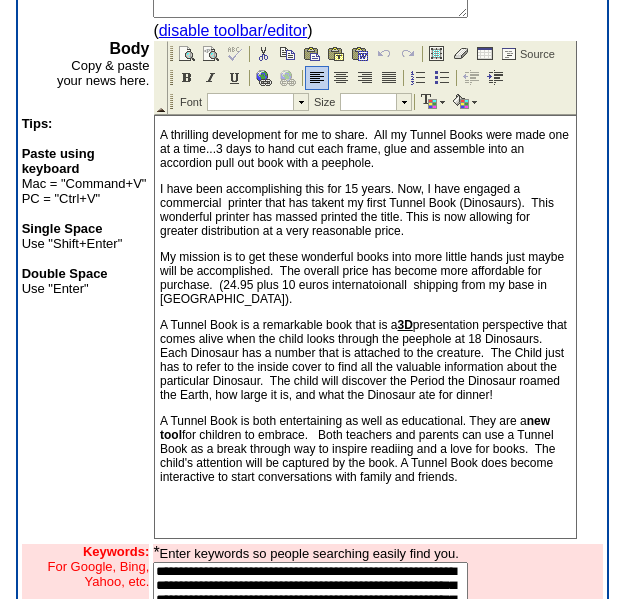 scroll, scrollTop: 0, scrollLeft: 0, axis: both 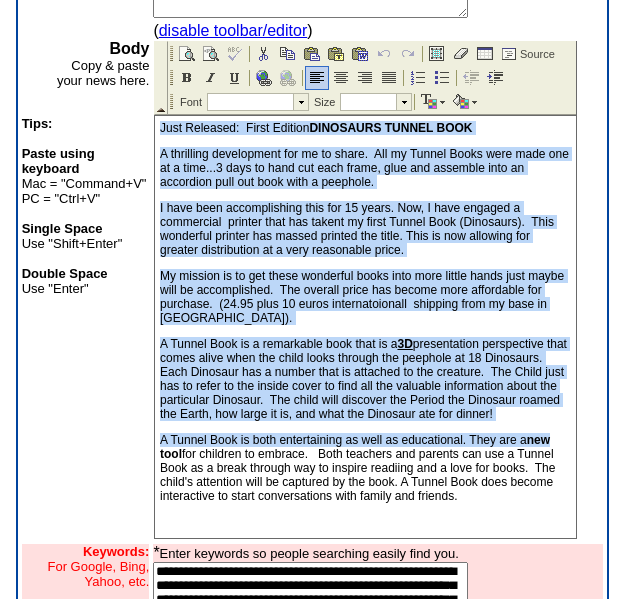 drag, startPoint x: 160, startPoint y: 125, endPoint x: 548, endPoint y: 451, distance: 506.7741 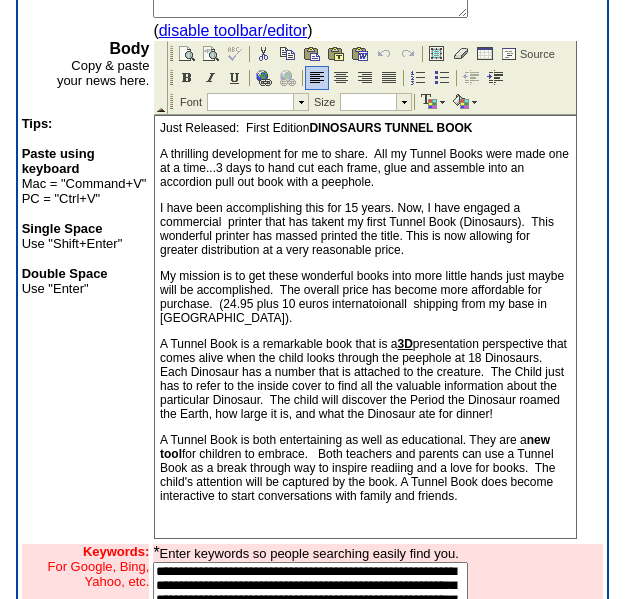 drag, startPoint x: 548, startPoint y: 451, endPoint x: 546, endPoint y: 494, distance: 43.046486 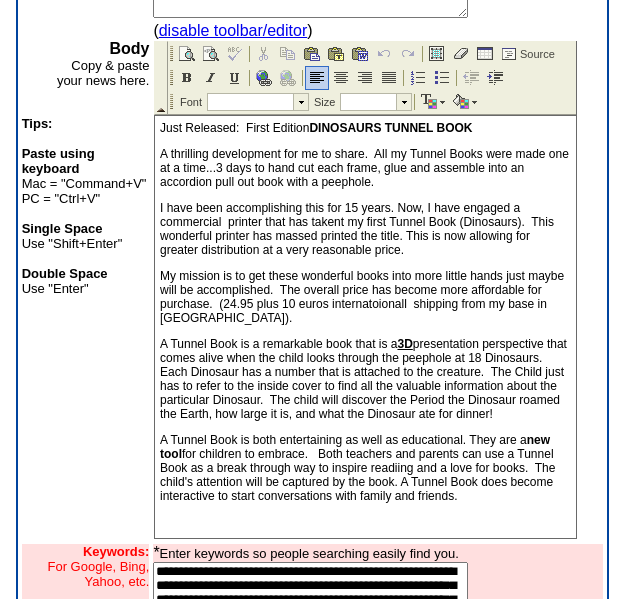 drag, startPoint x: 164, startPoint y: 130, endPoint x: 534, endPoint y: 507, distance: 528.23193 